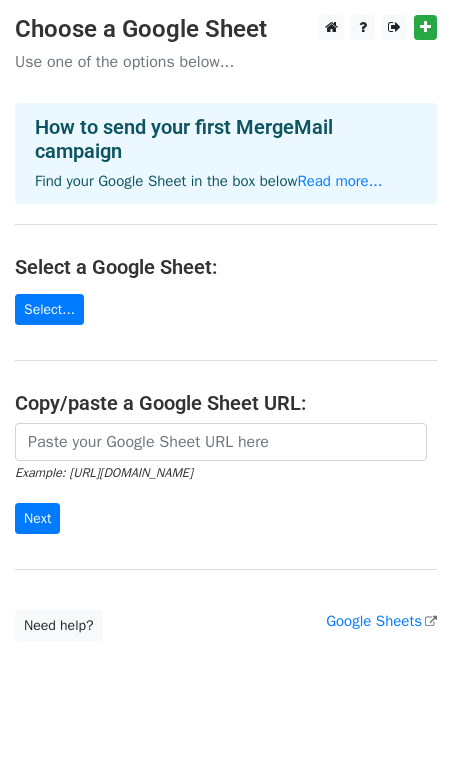 scroll, scrollTop: 0, scrollLeft: 0, axis: both 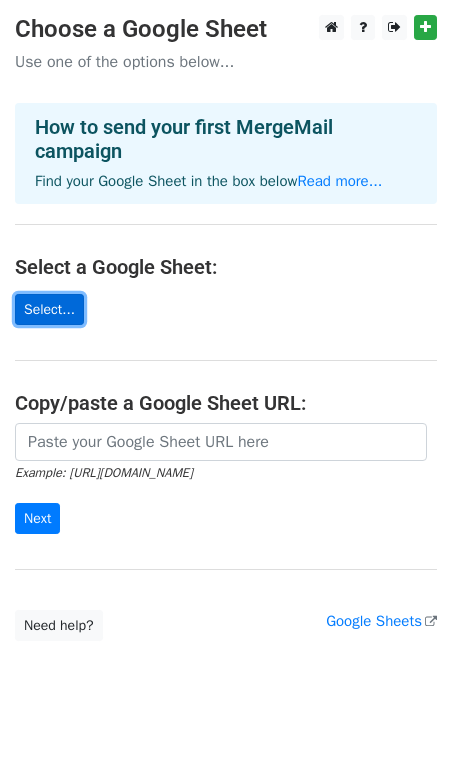 click on "Select..." at bounding box center [49, 309] 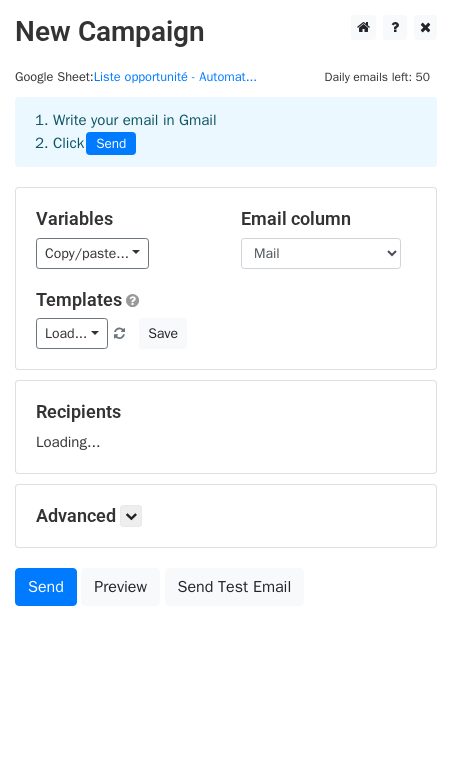 scroll, scrollTop: 0, scrollLeft: 0, axis: both 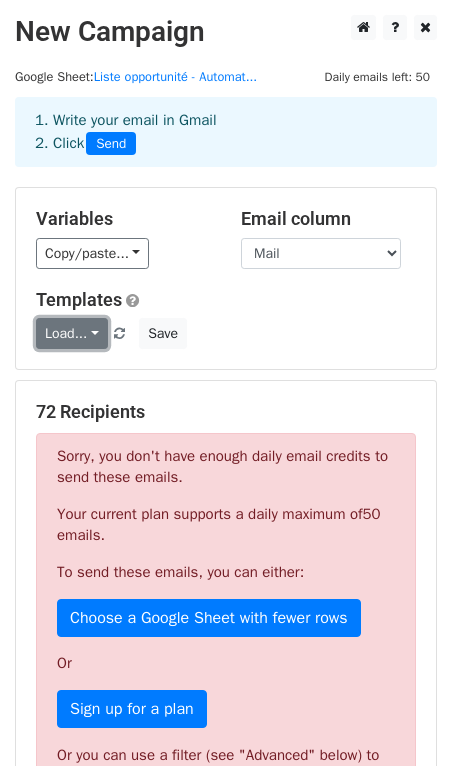 click on "Load..." at bounding box center (72, 333) 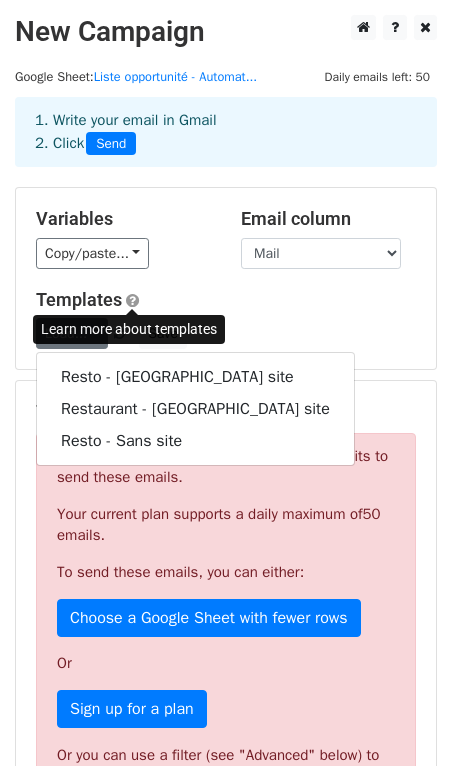 click at bounding box center [132, 300] 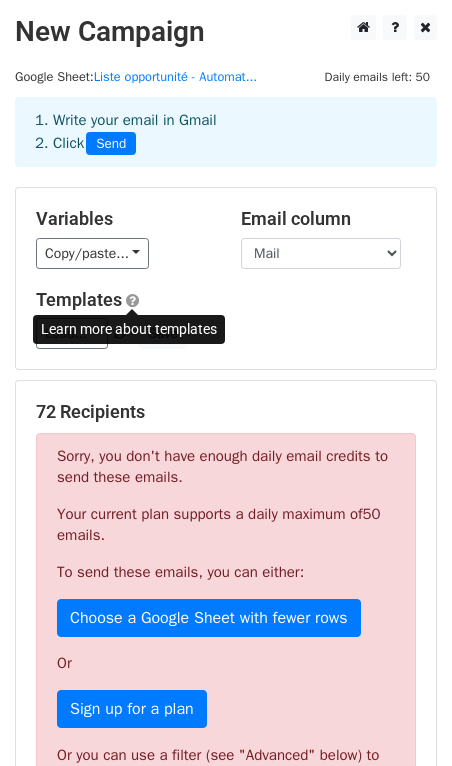 click on "Variables
Copy/paste...
{{Nom}}
{{Mail}}
{{Type}}
{{Site}}
{{Contacté}}
Email column
Nom
Mail
Type
Site
Contacté
Templates
Load...
Resto - Refonte site
Restaurant - Refonte site
Resto - Sans site
Save" at bounding box center (226, 278) 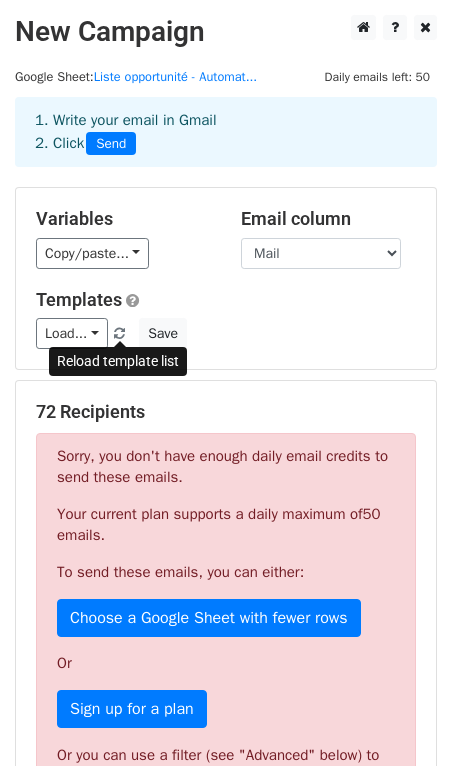 click at bounding box center [119, 334] 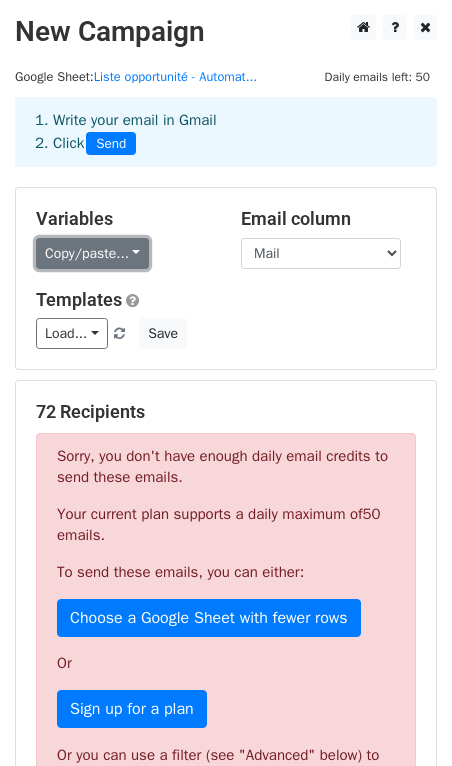 click on "Copy/paste..." at bounding box center (92, 253) 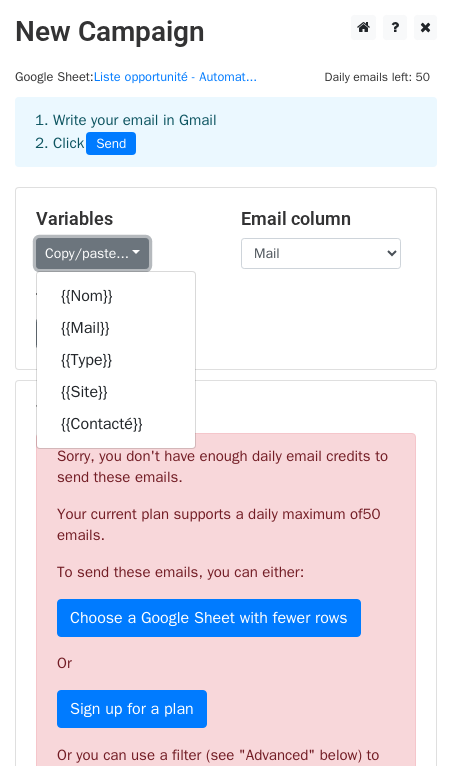 click on "Copy/paste..." at bounding box center (92, 253) 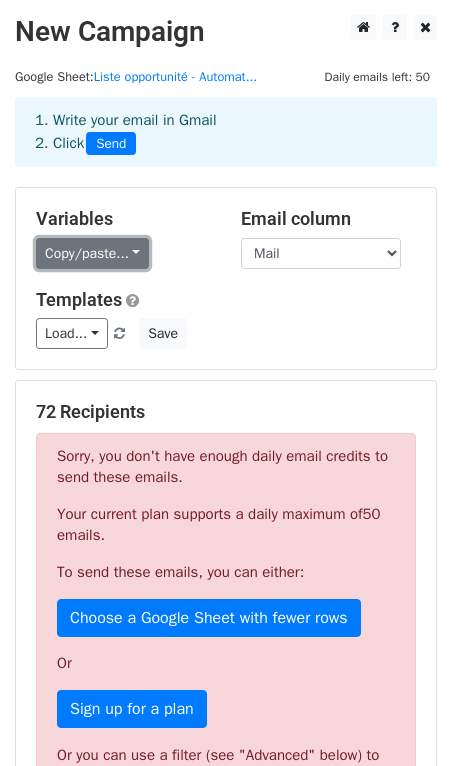 click on "Copy/paste..." at bounding box center [92, 253] 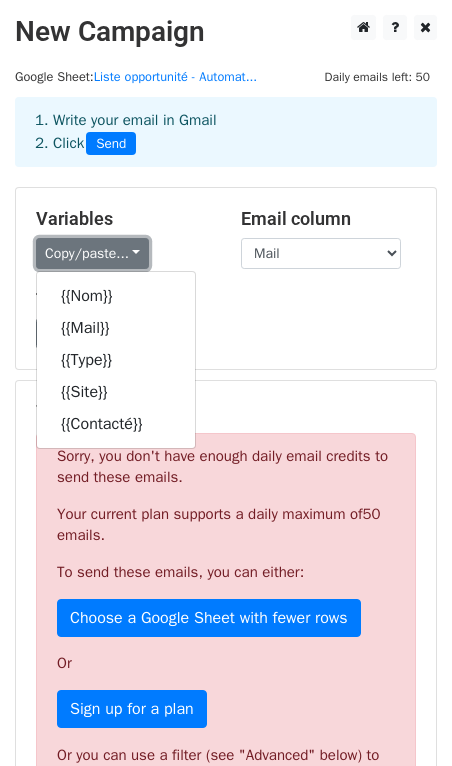click on "Copy/paste..." at bounding box center [92, 253] 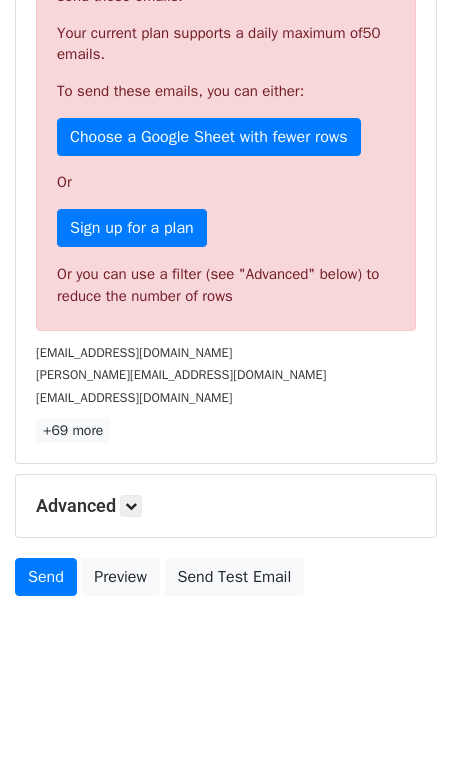 scroll, scrollTop: 0, scrollLeft: 0, axis: both 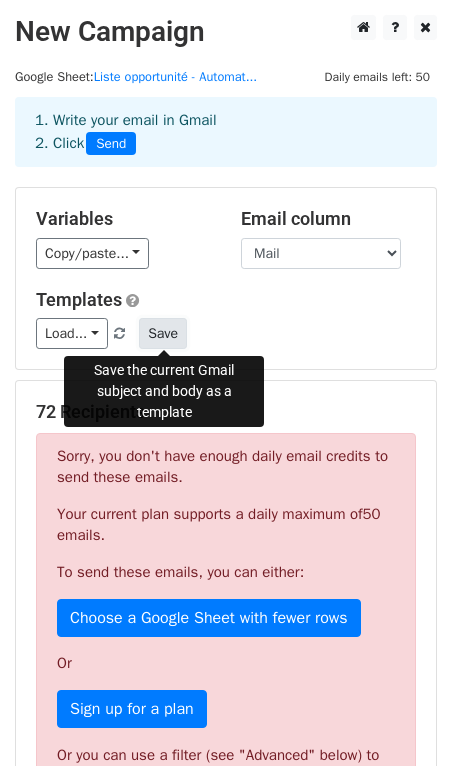 click on "Save" at bounding box center [163, 333] 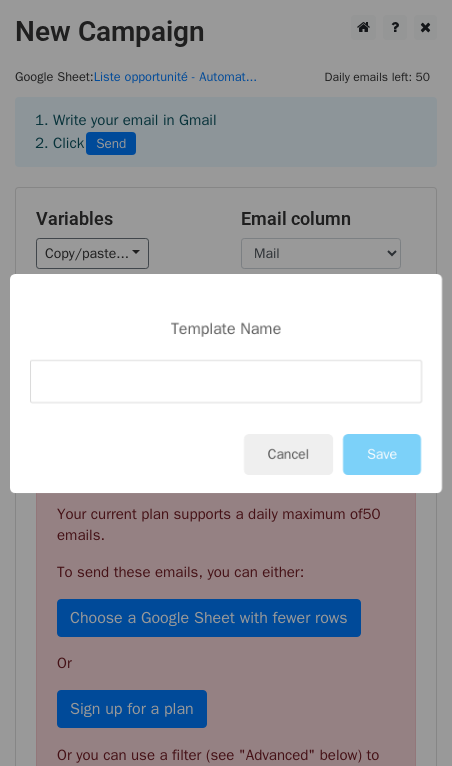click at bounding box center [226, 381] 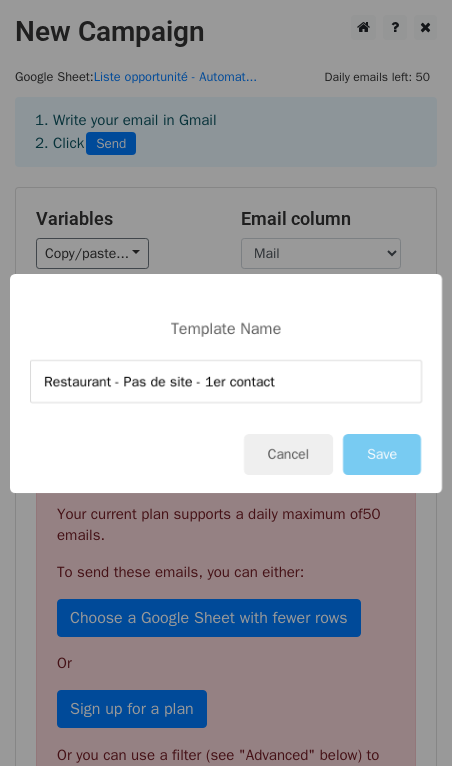 type on "Restaurant - Pas de site - 1er contact" 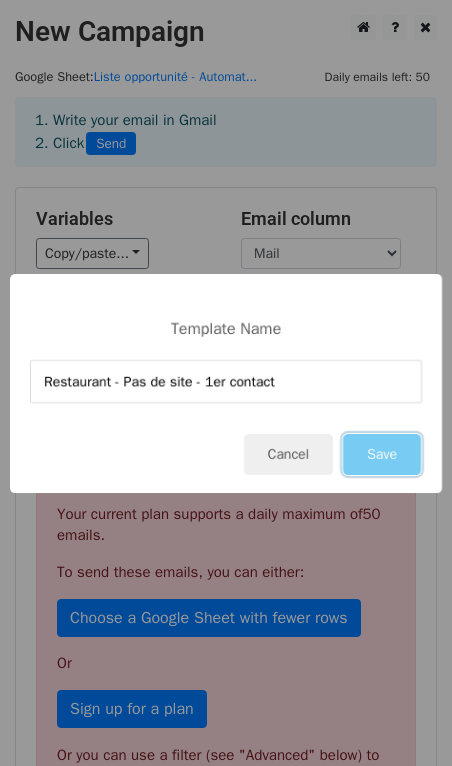 click on "Save" at bounding box center [382, 454] 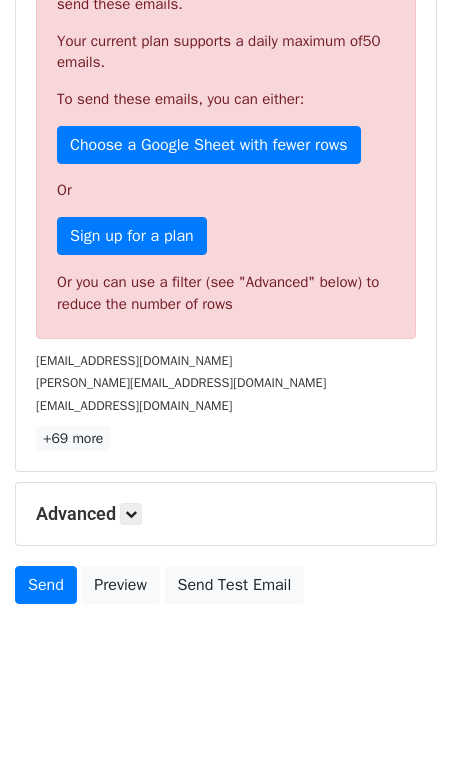 scroll, scrollTop: 481, scrollLeft: 0, axis: vertical 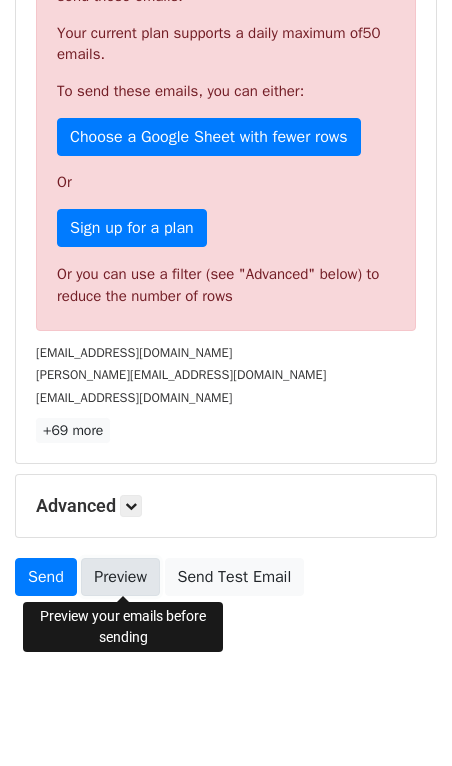 click on "Preview" at bounding box center (120, 577) 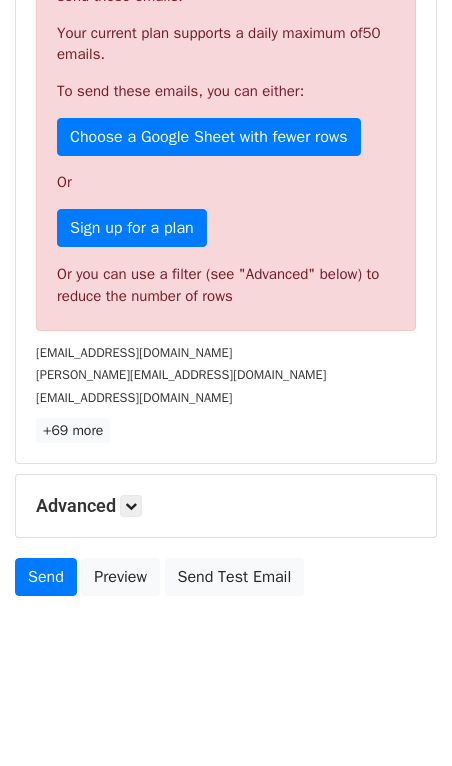 scroll, scrollTop: 0, scrollLeft: 0, axis: both 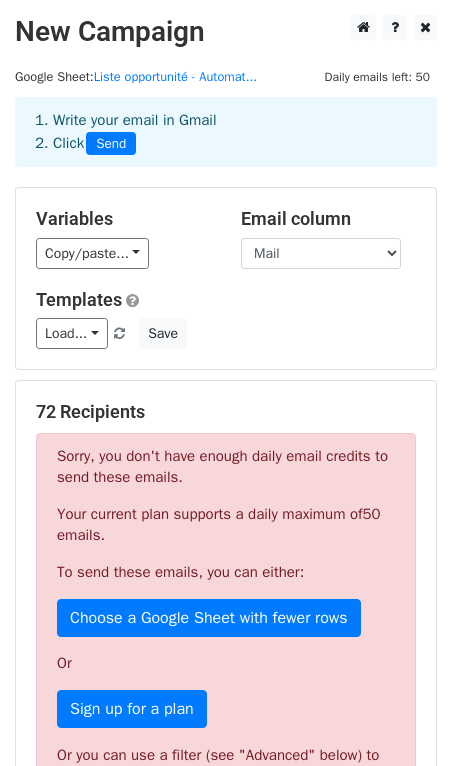 click at bounding box center (119, 334) 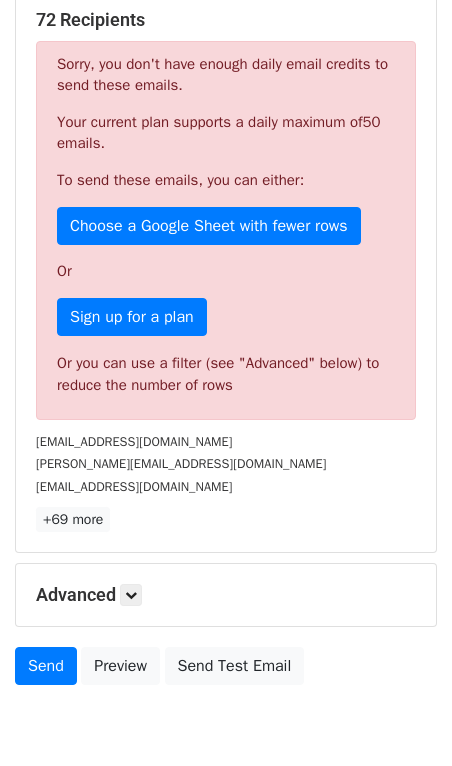 scroll, scrollTop: 435, scrollLeft: 0, axis: vertical 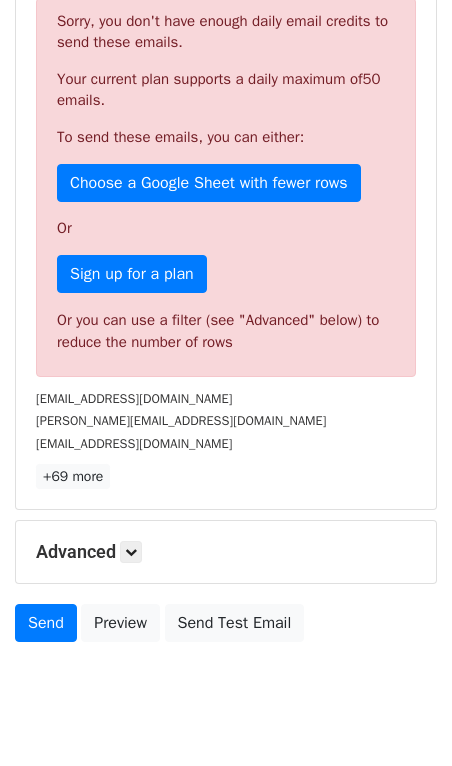 click on "Advanced" at bounding box center (226, 552) 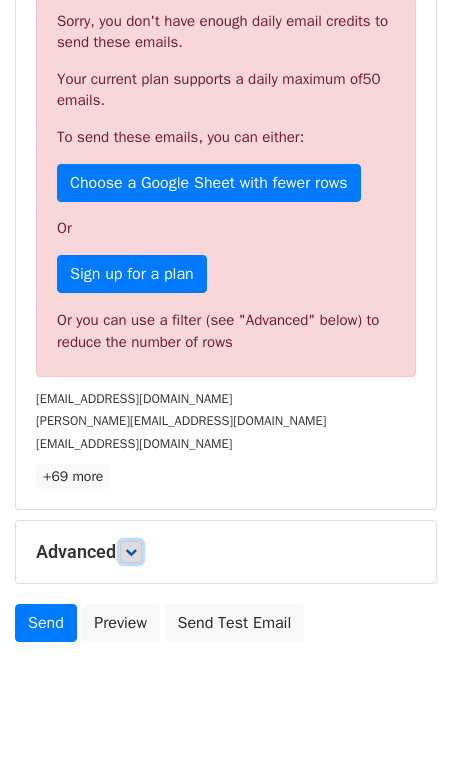 click at bounding box center [131, 552] 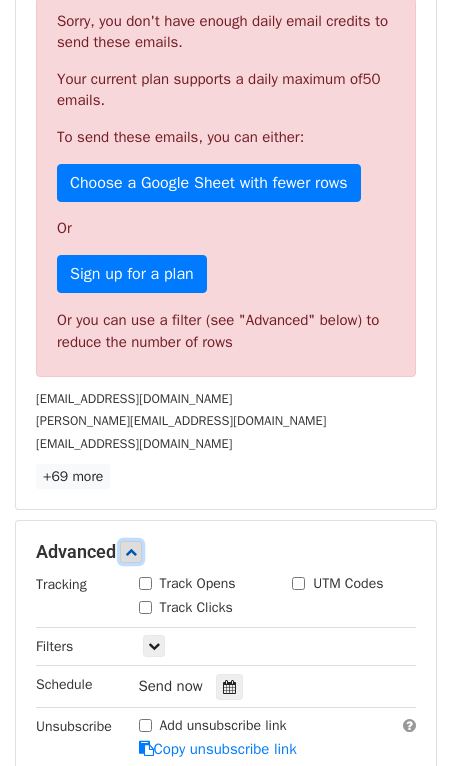 scroll, scrollTop: 677, scrollLeft: 0, axis: vertical 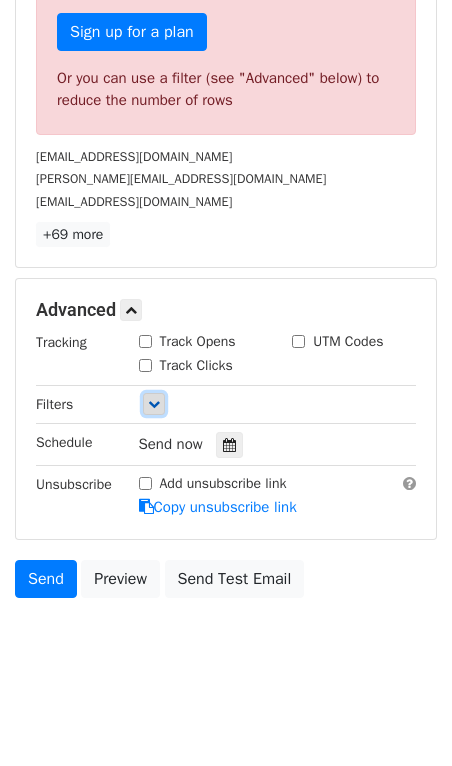 click at bounding box center [154, 404] 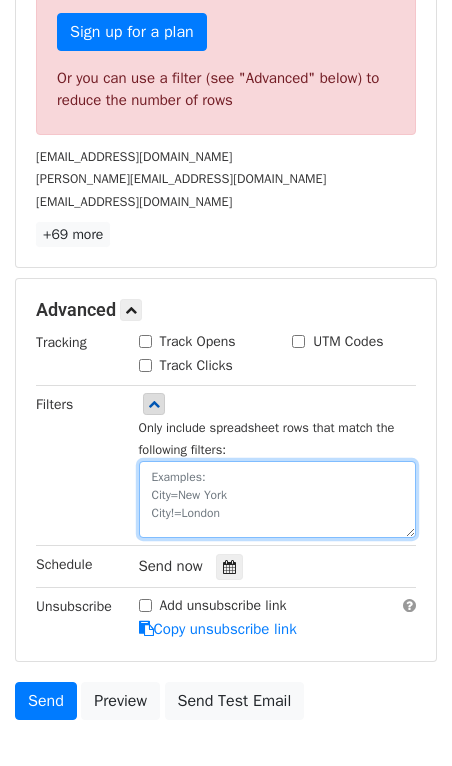 click at bounding box center [278, 499] 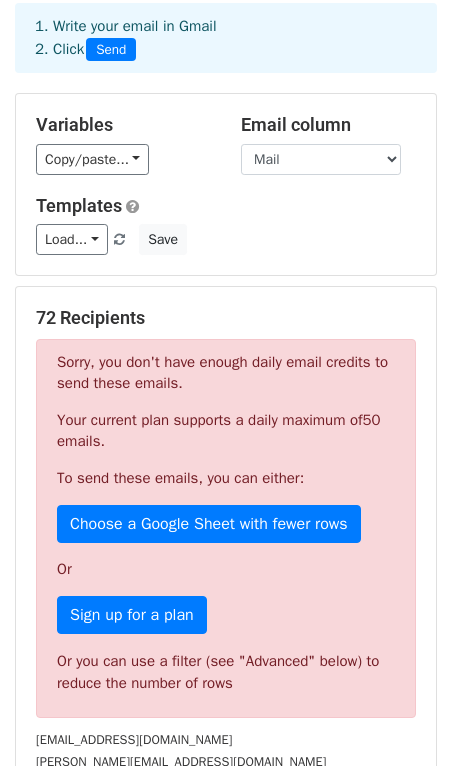 scroll, scrollTop: 0, scrollLeft: 0, axis: both 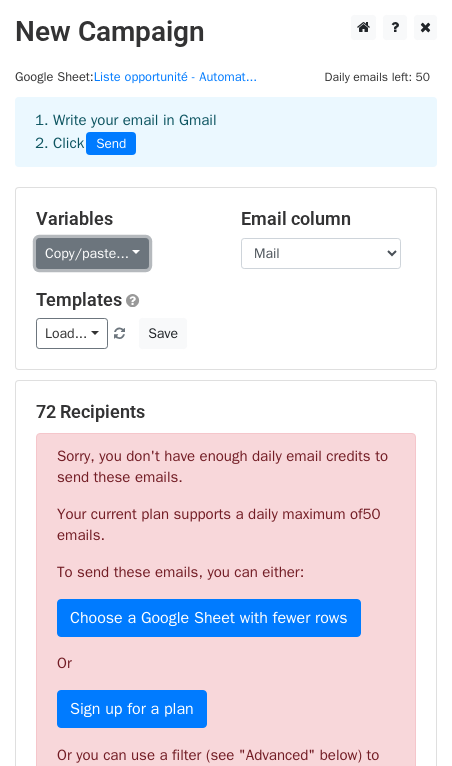 click on "Copy/paste..." at bounding box center [92, 253] 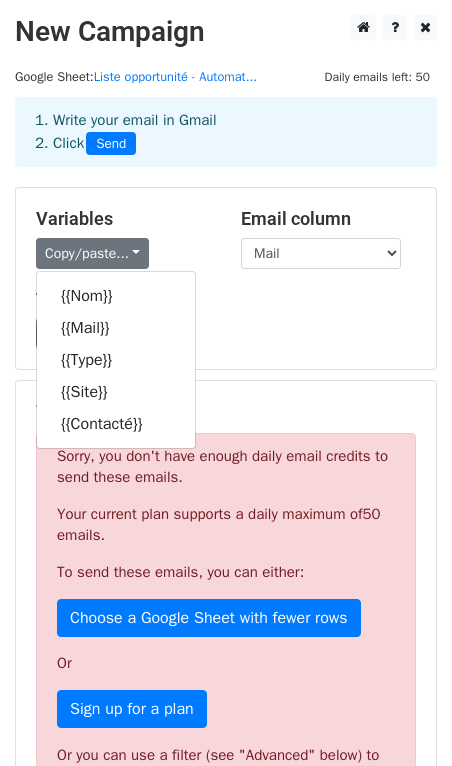 click on "Load...
Restaurant - Pas de site - 1er contact
Save" at bounding box center [226, 333] 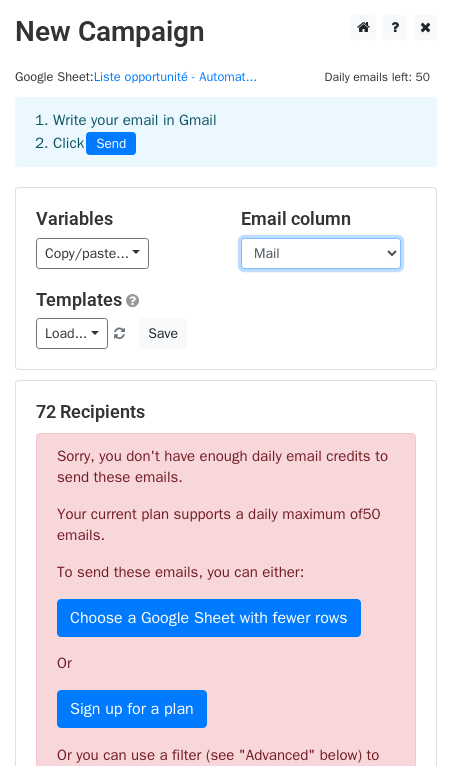 click on "Nom
Mail
Type
Site
Contacté" at bounding box center [321, 253] 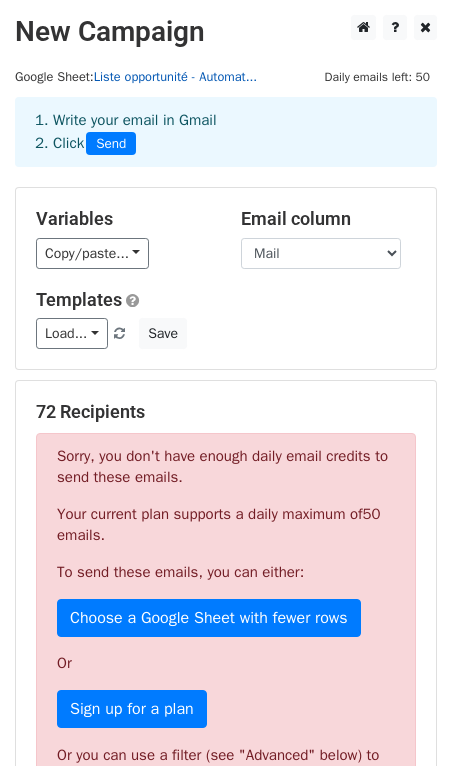 click on "Liste opportunité - Automat..." at bounding box center (175, 77) 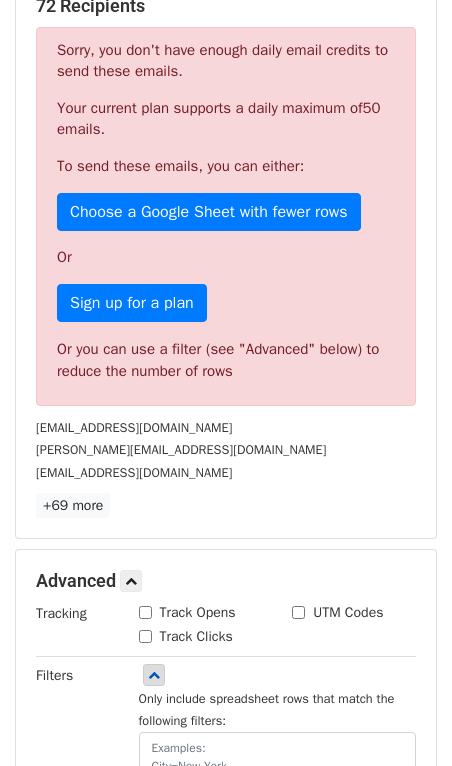 scroll, scrollTop: 604, scrollLeft: 0, axis: vertical 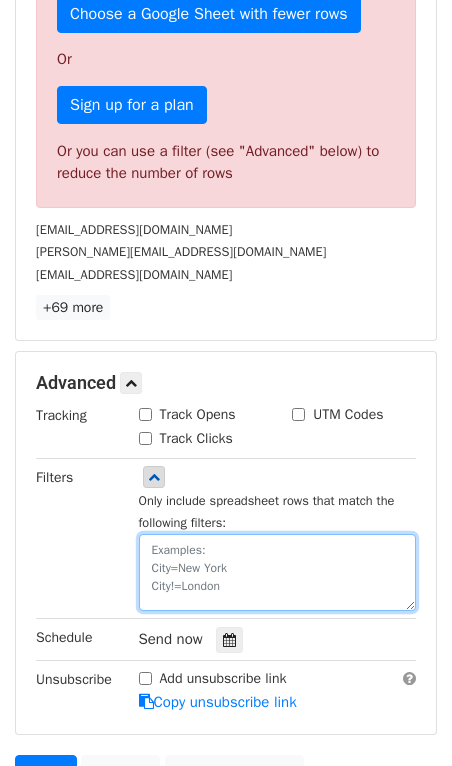 click at bounding box center (278, 572) 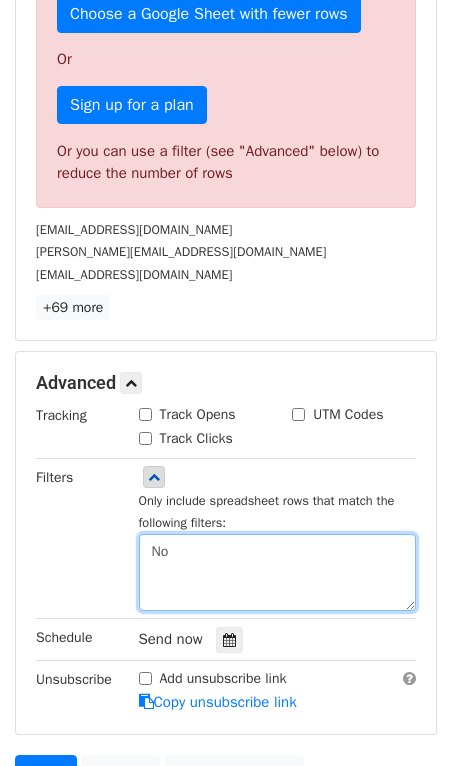 type on "Nom" 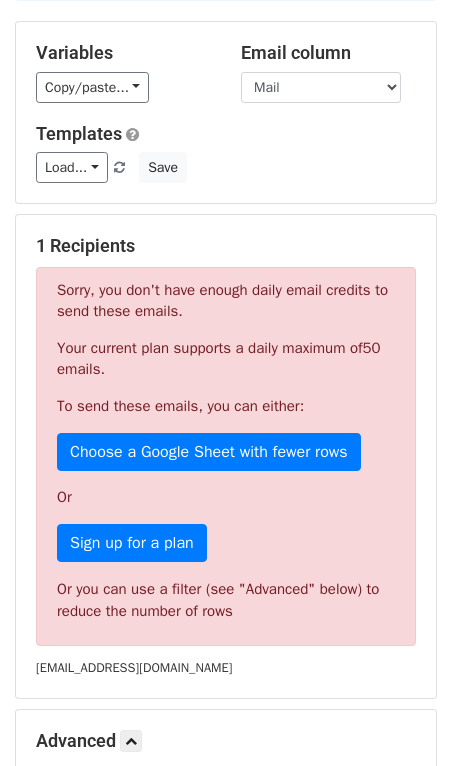 scroll, scrollTop: 142, scrollLeft: 0, axis: vertical 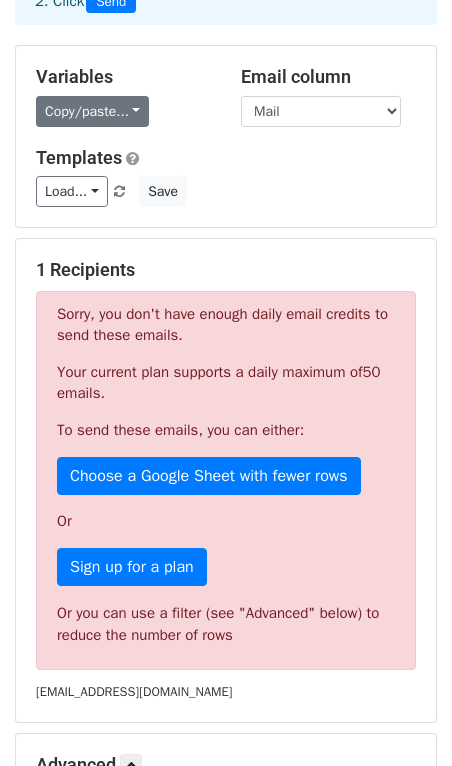 type on "Actif=Oui" 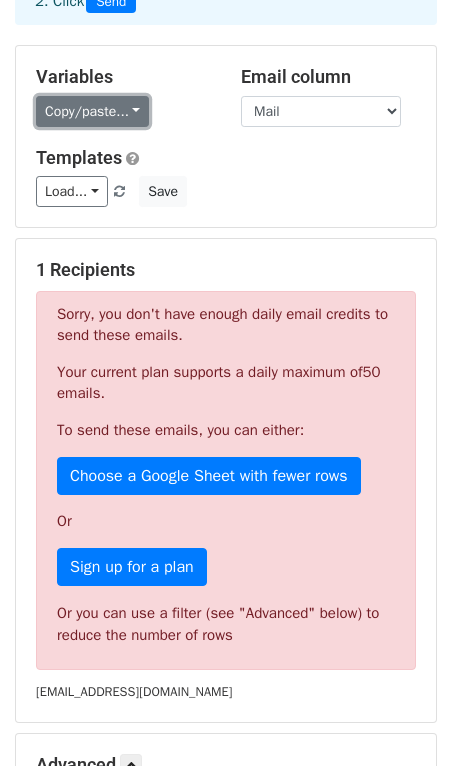 click on "Copy/paste..." at bounding box center (92, 111) 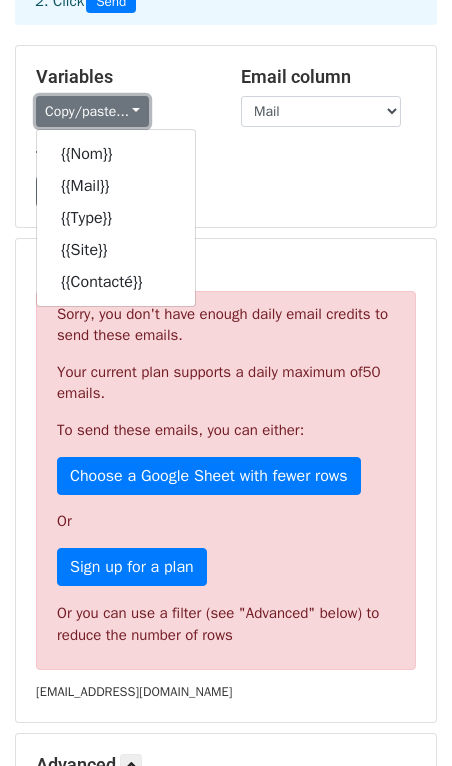 click on "Copy/paste..." at bounding box center (92, 111) 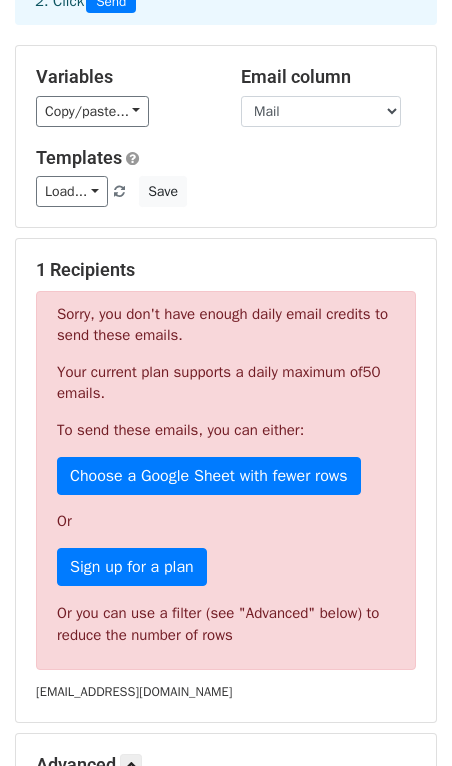 click on "Templates
Load...
Restaurant - Pas de site - 1er contact
Save" at bounding box center (226, 177) 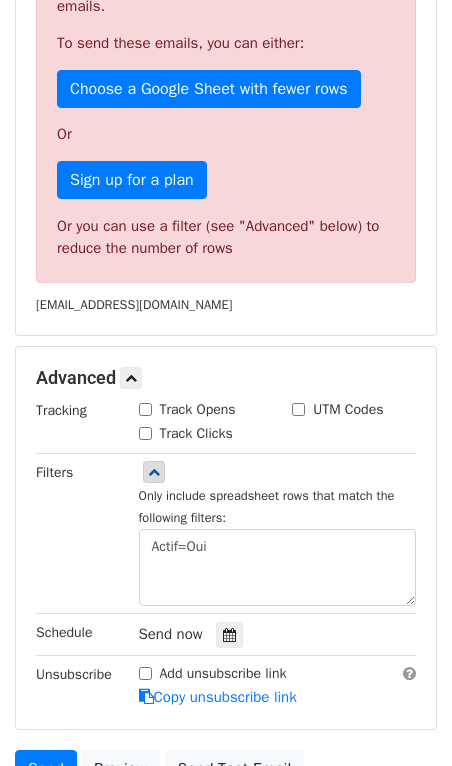 scroll, scrollTop: 719, scrollLeft: 0, axis: vertical 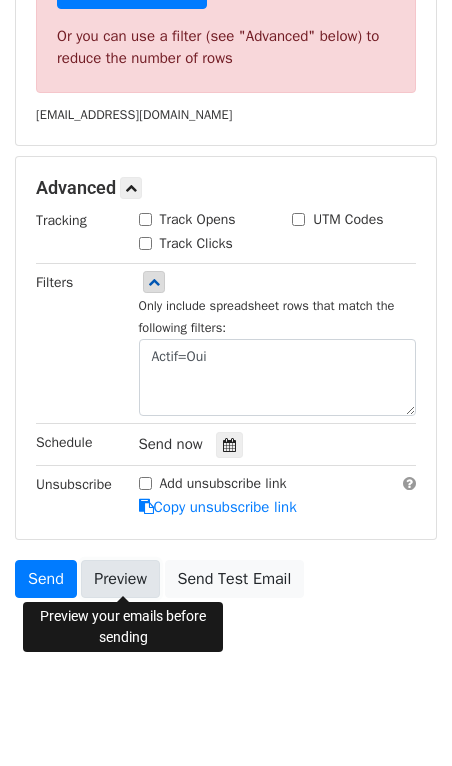 click on "Preview" at bounding box center (120, 579) 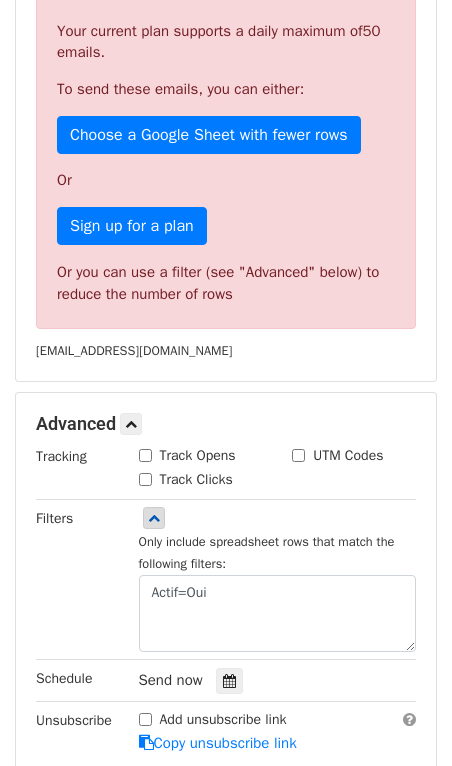 scroll, scrollTop: 0, scrollLeft: 0, axis: both 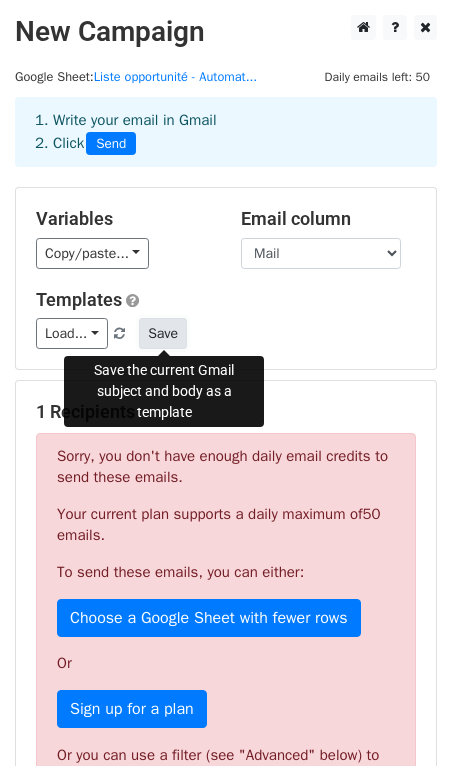 click on "Save" at bounding box center (163, 333) 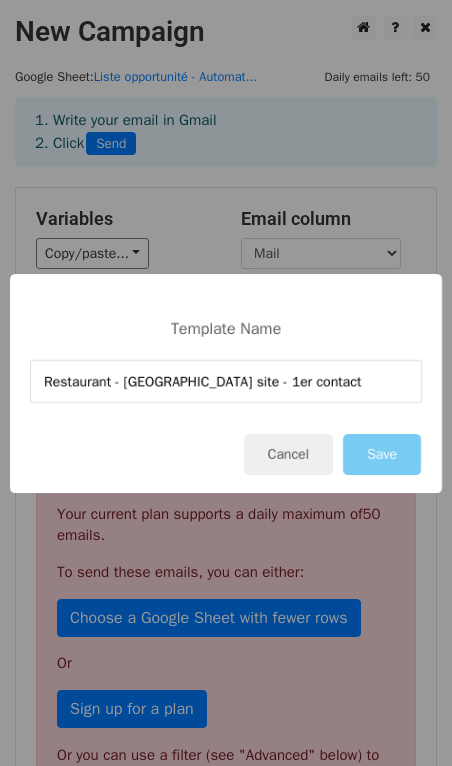 type on "Restaurant - [GEOGRAPHIC_DATA] site - 1er contact" 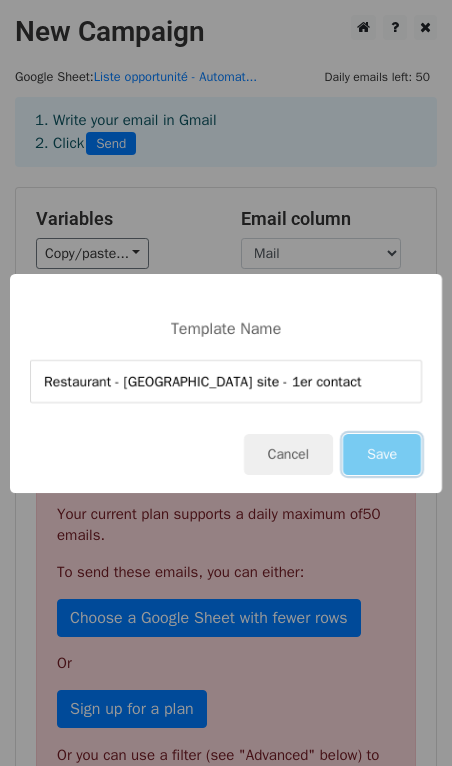 click on "Save" at bounding box center (382, 454) 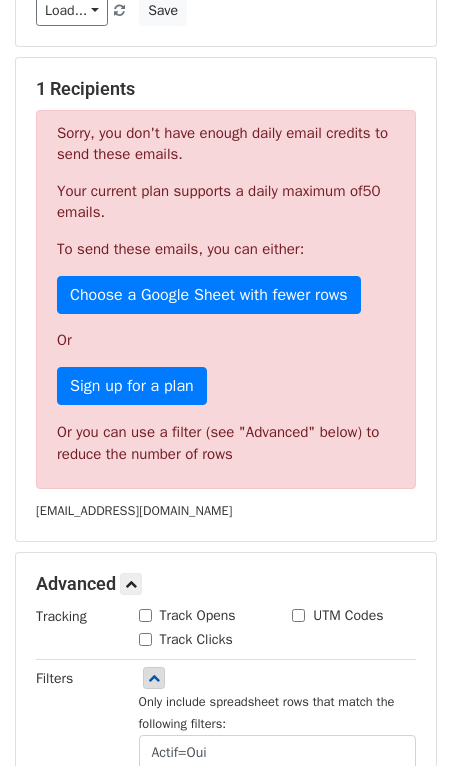 scroll, scrollTop: 719, scrollLeft: 0, axis: vertical 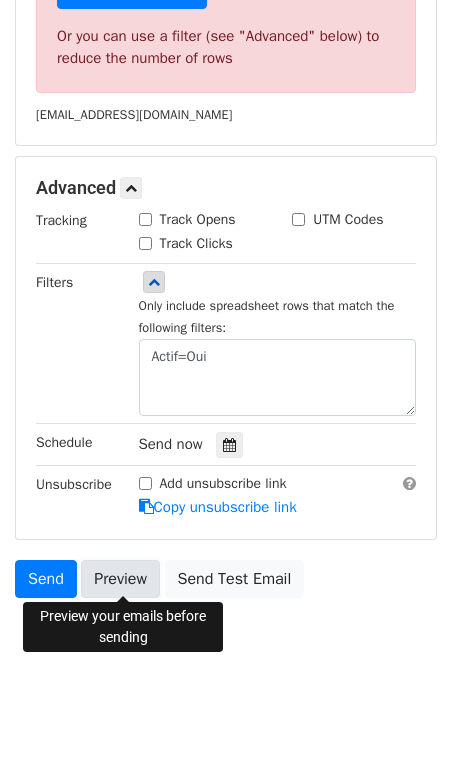 click on "Preview" at bounding box center (120, 579) 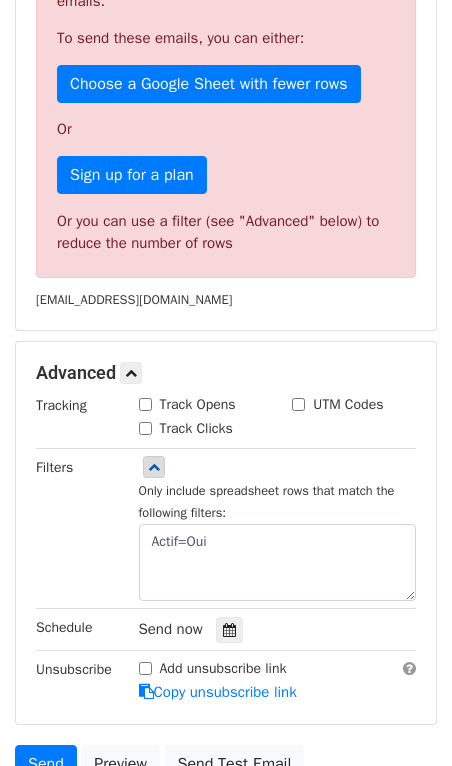scroll, scrollTop: 0, scrollLeft: 0, axis: both 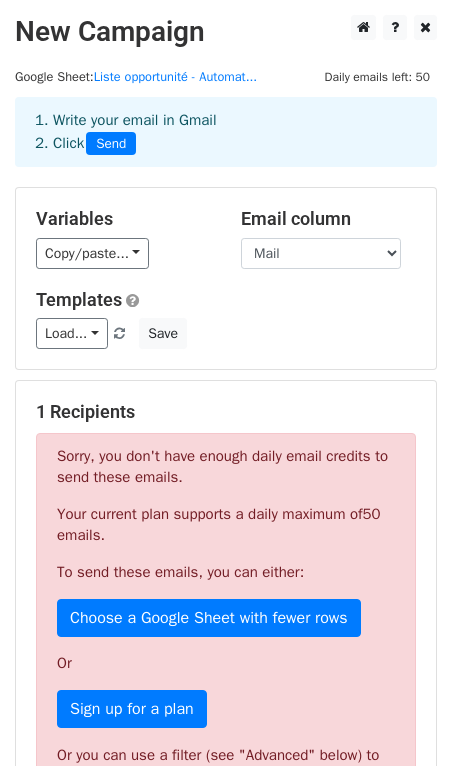 click at bounding box center (119, 334) 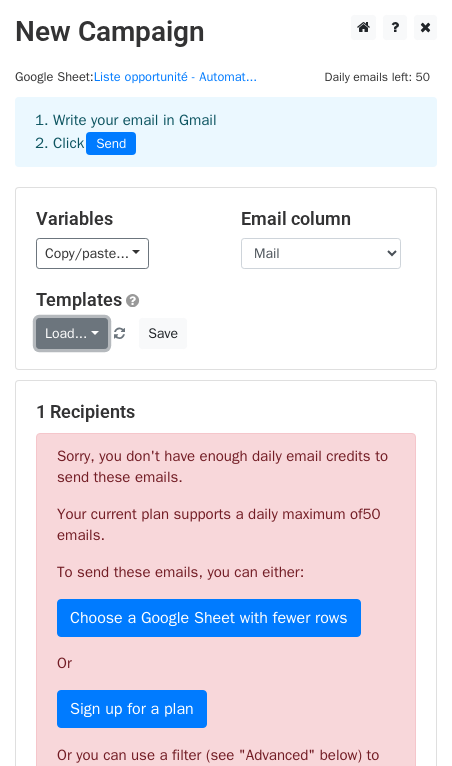 click on "Load..." at bounding box center [72, 333] 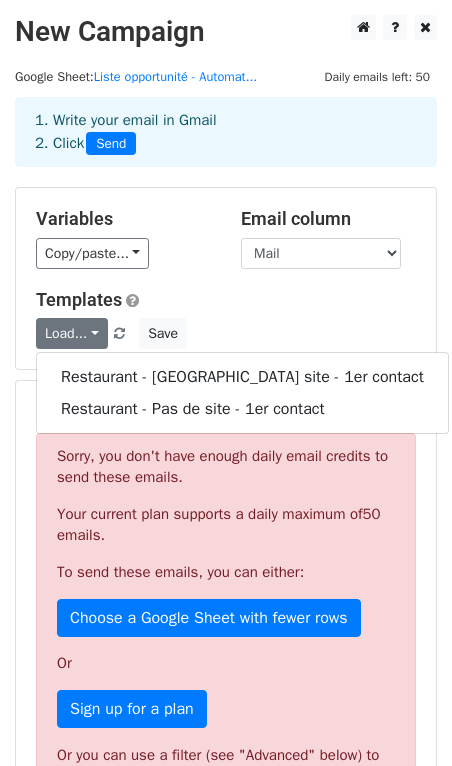 click on "Load...
Restaurant - Refonte site - 1er contact
Restaurant - Pas de site - 1er contact
Save" at bounding box center [226, 333] 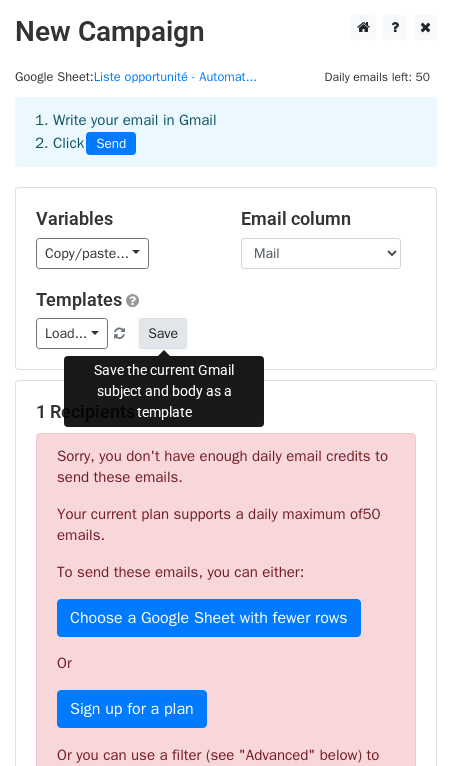 click on "Save" at bounding box center (163, 333) 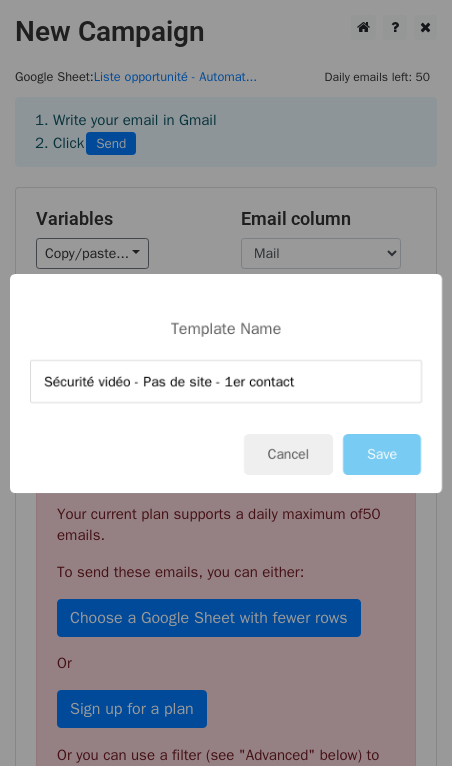 type on "Sécurité vidéo - Pas de site - 1er contact" 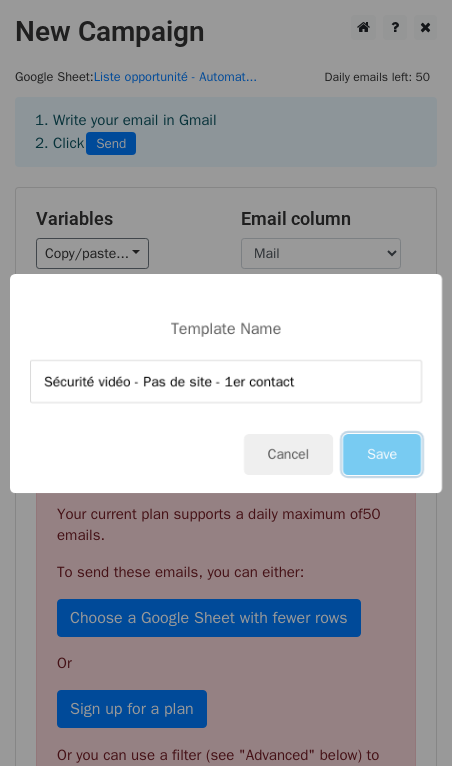 click on "Save" at bounding box center [382, 454] 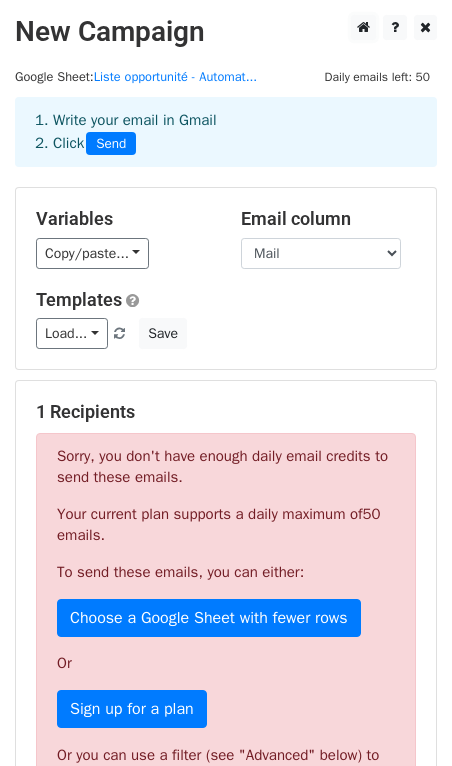 click at bounding box center (363, 27) 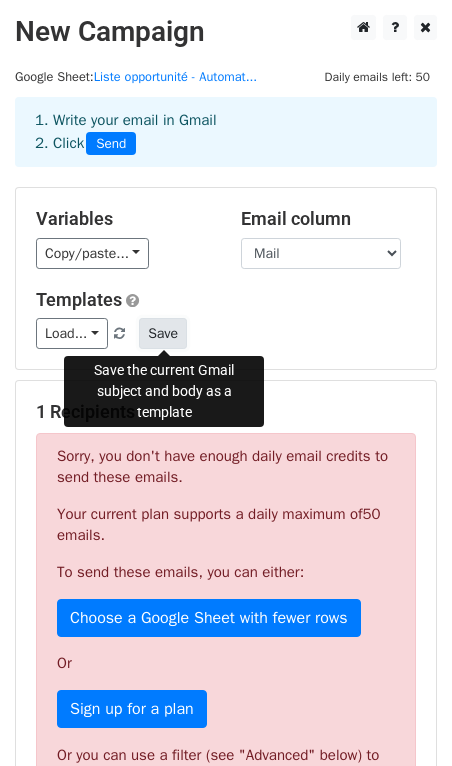 click on "Save" at bounding box center (163, 333) 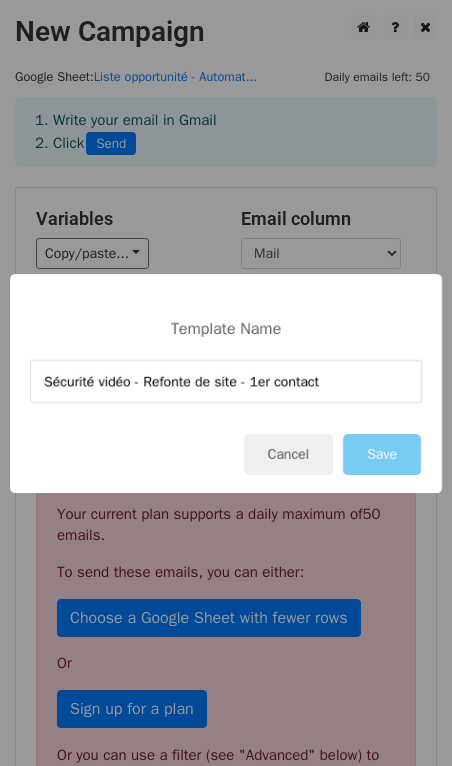 type on "Sécurité vidéo - Refonte de site - 1er contact" 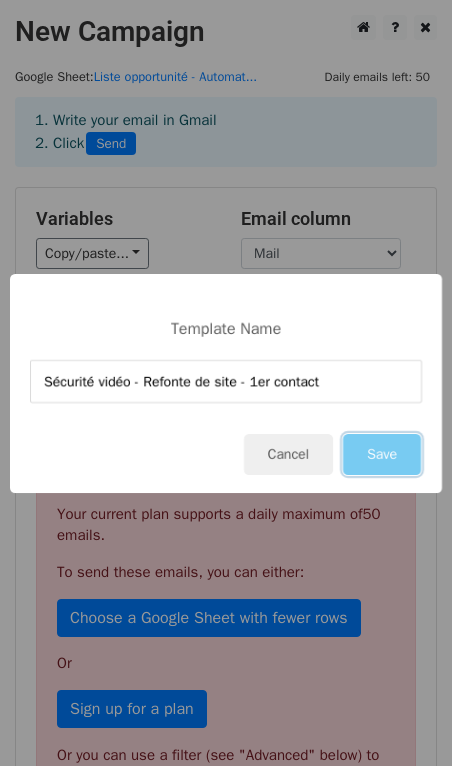 click on "Save" at bounding box center [382, 454] 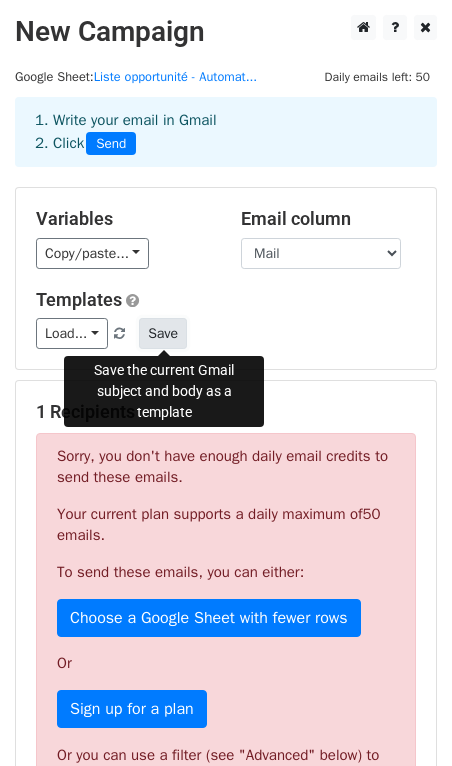 click on "Save" at bounding box center [163, 333] 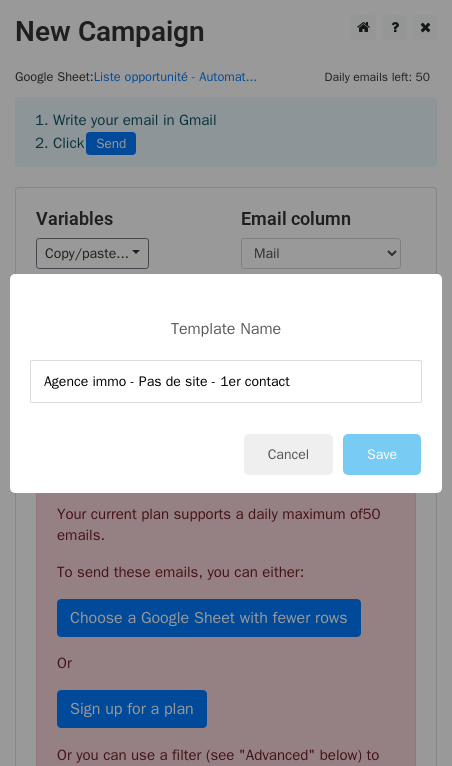 type on "Agence immo - Pas de site - 1er contact" 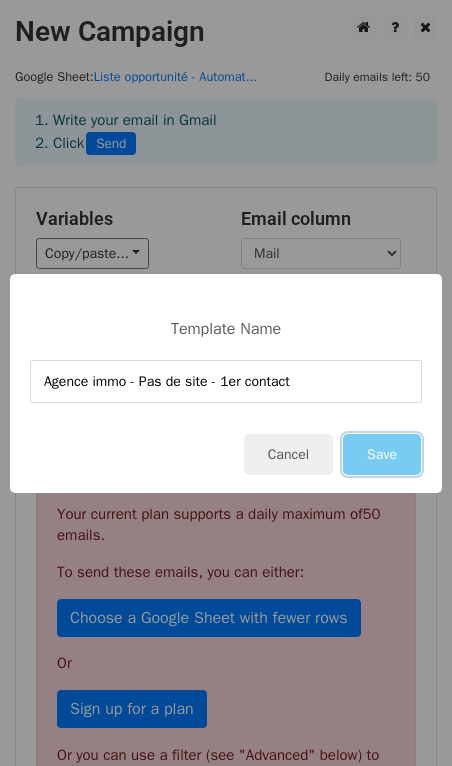 click on "Save" at bounding box center (382, 454) 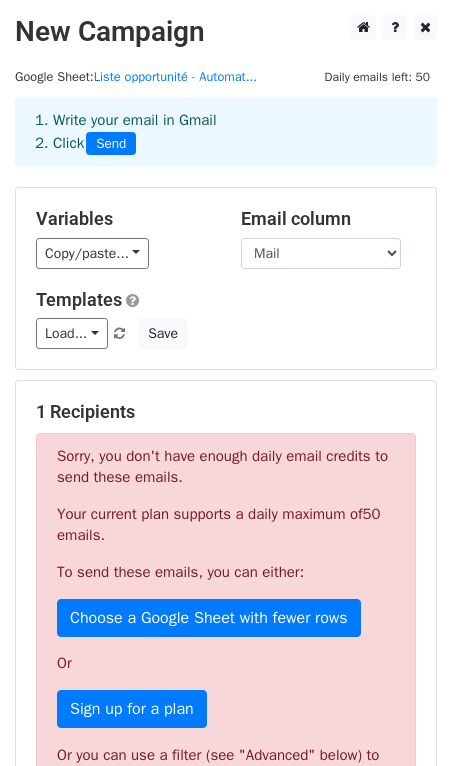 click at bounding box center (120, 334) 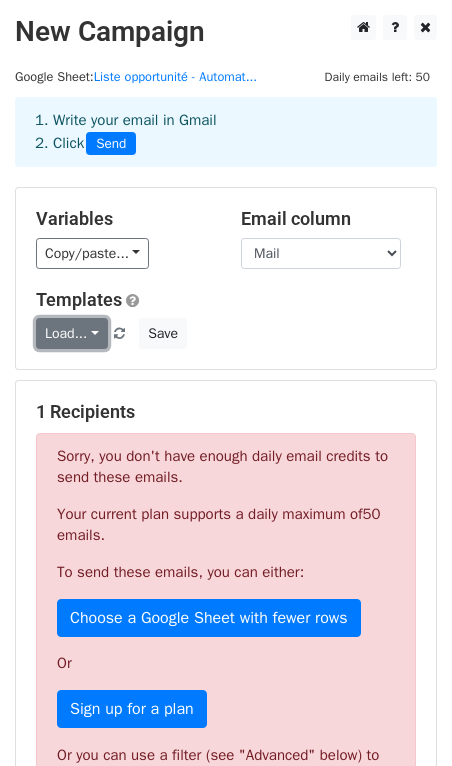 click on "Load..." at bounding box center (72, 333) 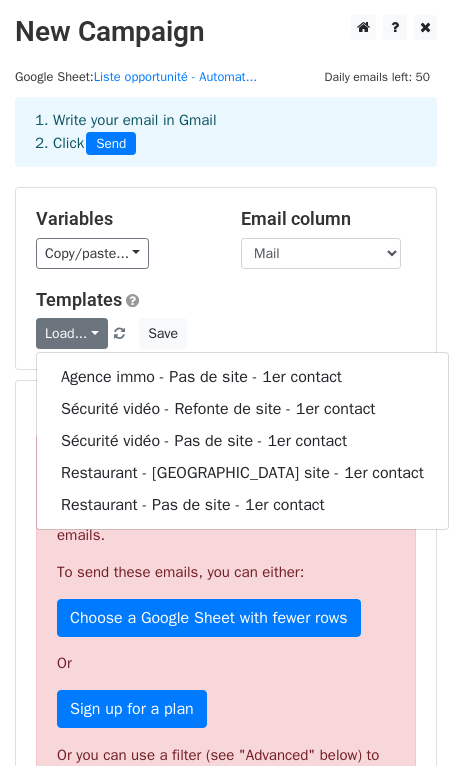 click on "Load...
Agence immo - Pas de site - 1er contact
Sécurité vidéo - Refonte de site - 1er contact
Sécurité vidéo - Pas de site - 1er contact
Restaurant - Refonte site - 1er contact
Restaurant - Pas de site - 1er contact
Save" at bounding box center (226, 333) 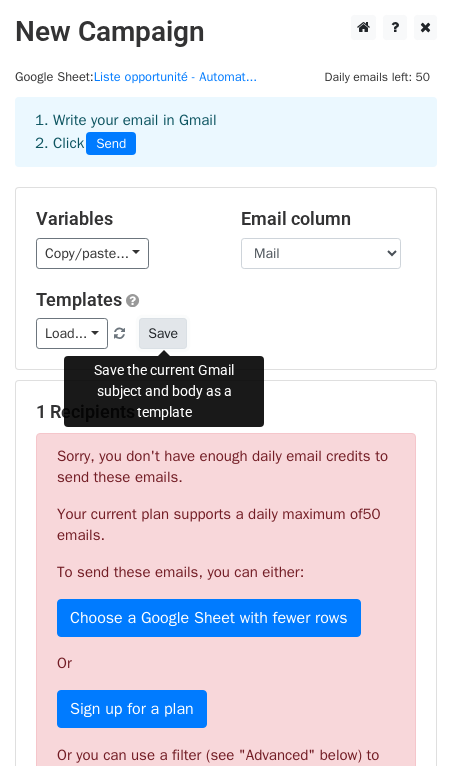 click on "Save" at bounding box center (163, 333) 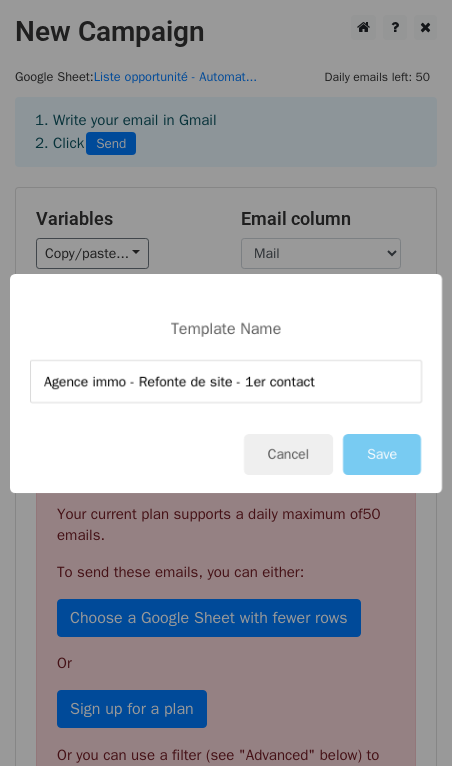 type on "Agence immo - Refonte de site - 1er contact" 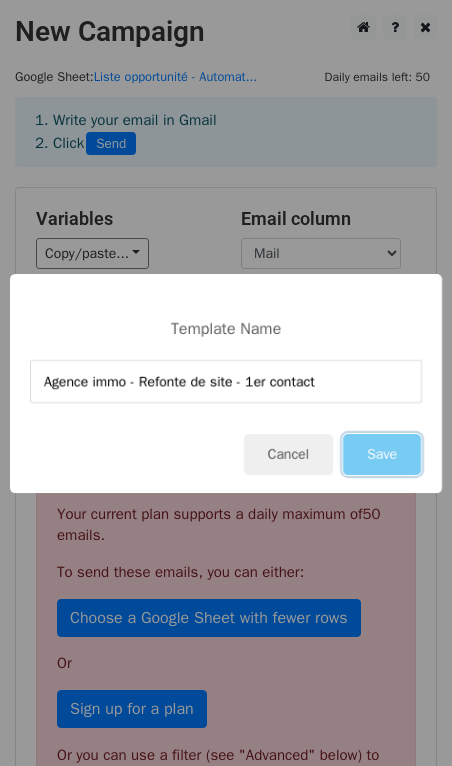 click on "Save" at bounding box center (382, 454) 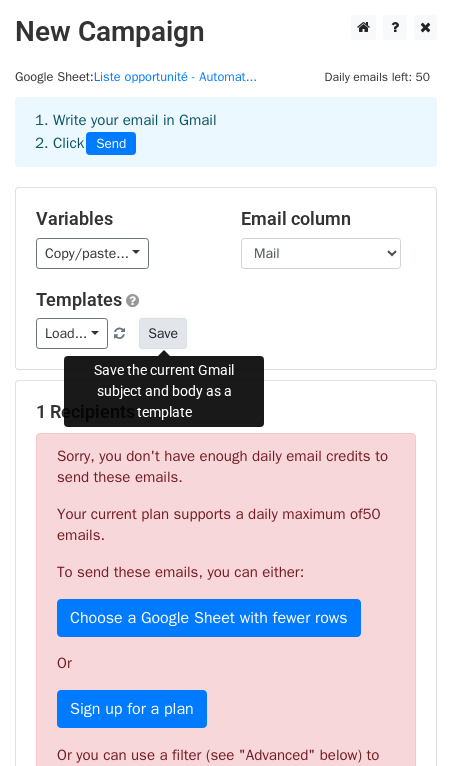 click on "Save" at bounding box center (163, 333) 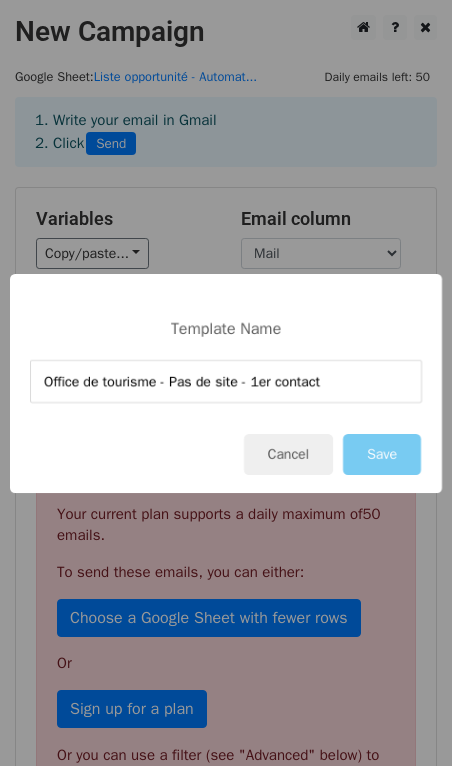 type on "Office de tourisme - Pas de site - 1er contact" 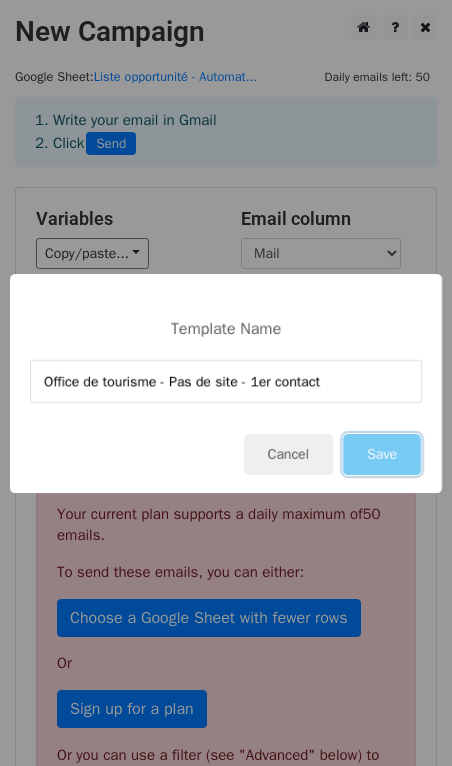 click on "Save" at bounding box center [382, 454] 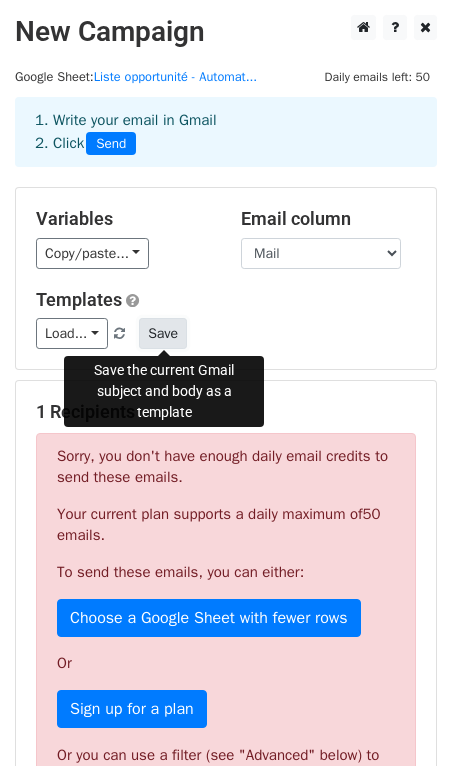 click on "Save" at bounding box center (163, 333) 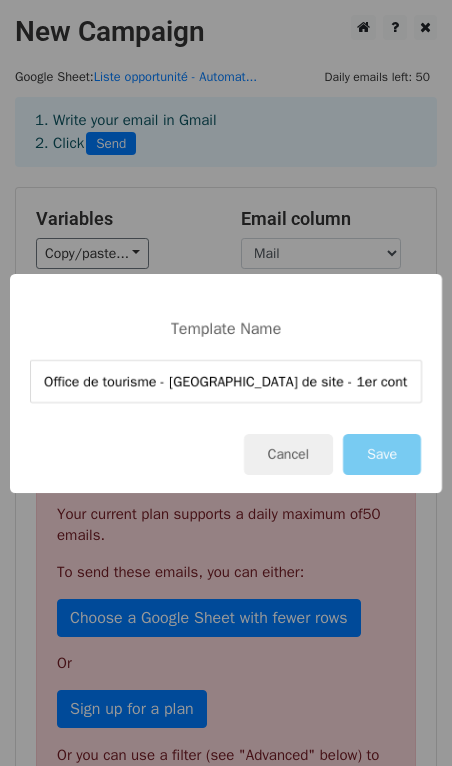 type on "Office de tourisme - [GEOGRAPHIC_DATA] de site - 1er contact" 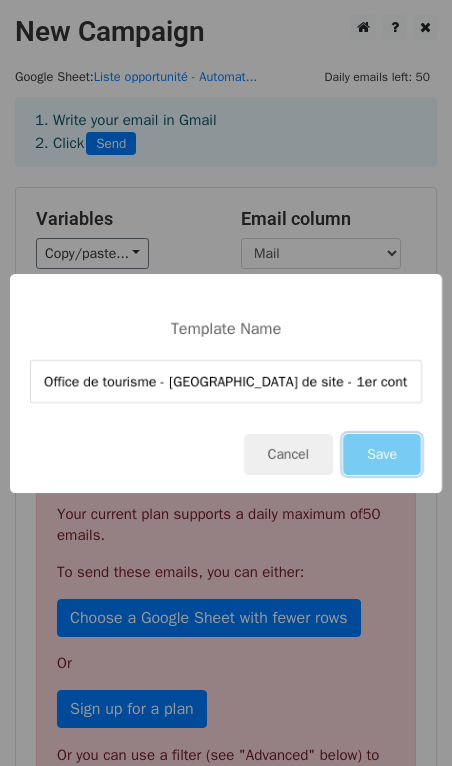 click on "Save" at bounding box center [382, 454] 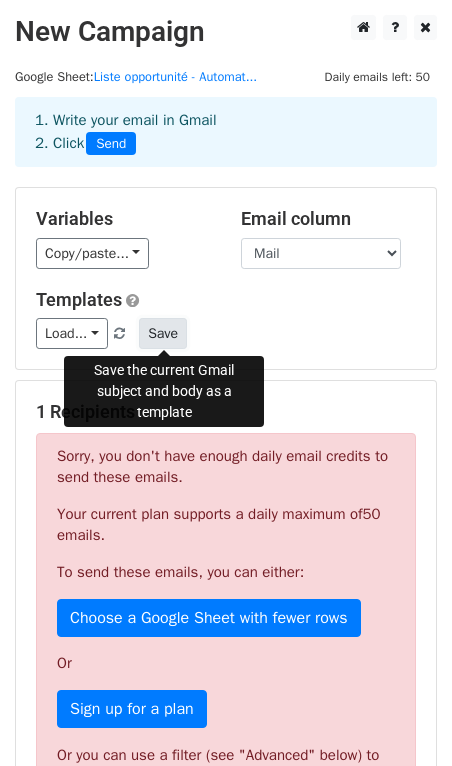 click on "Save" at bounding box center (163, 333) 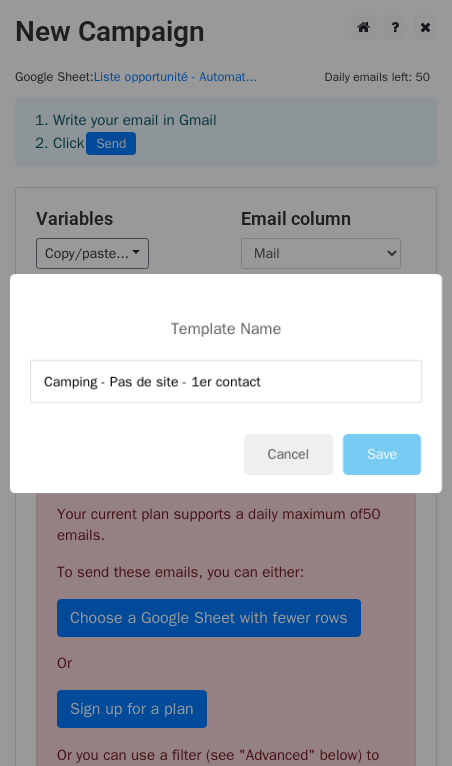 type on "Camping - Pas de site - 1er contact" 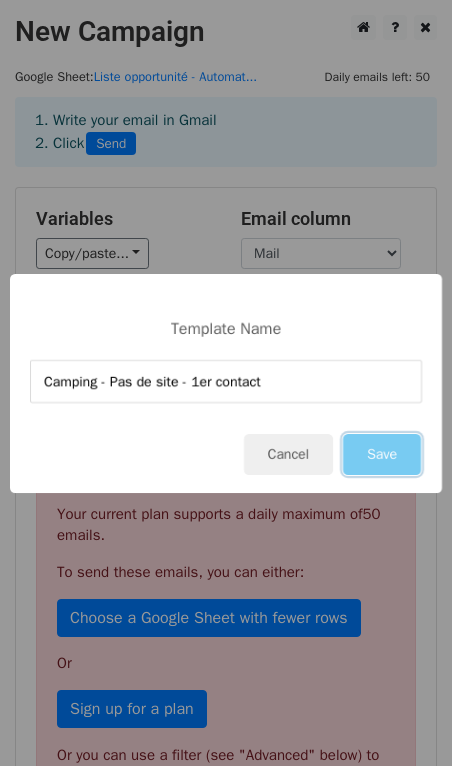 click on "Save" at bounding box center [382, 454] 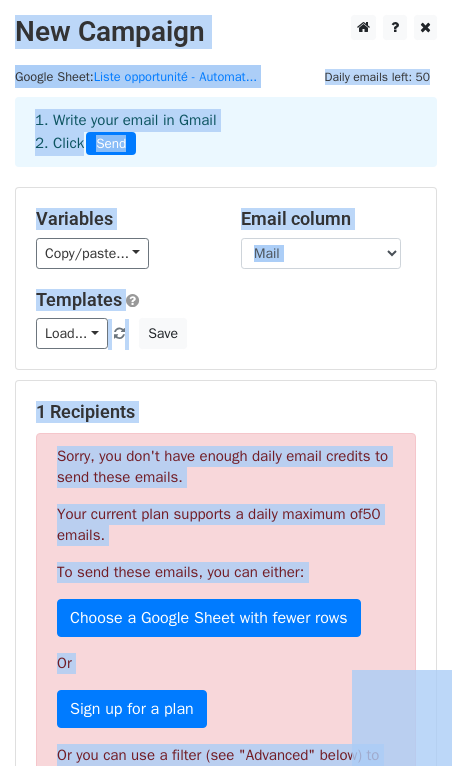 click on "Templates
Load...
Camping - Pas de site - 1er contact
Office de tourisme - Refonte de site - 1er contact
Office de tourisme - Pas de site - 1er contact
Agence immo - Refonte de site - 1er contact
Agence immo - Pas de site - 1er contact
Sécurité vidéo - Refonte de site - 1er contact
Sécurité vidéo - Pas de site - 1er contact
Restaurant - Refonte site - 1er contact
Restaurant - Pas de site - 1er contact
Save" at bounding box center [226, 319] 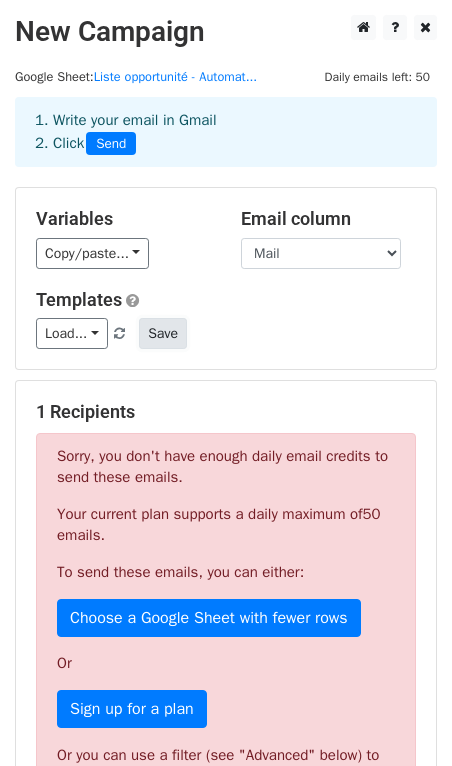 click on "Save" at bounding box center [163, 333] 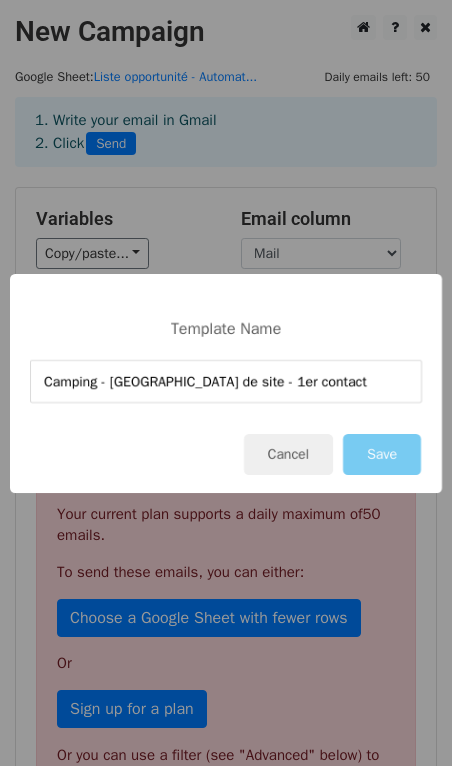 type on "Camping - [GEOGRAPHIC_DATA] de site - 1er contact" 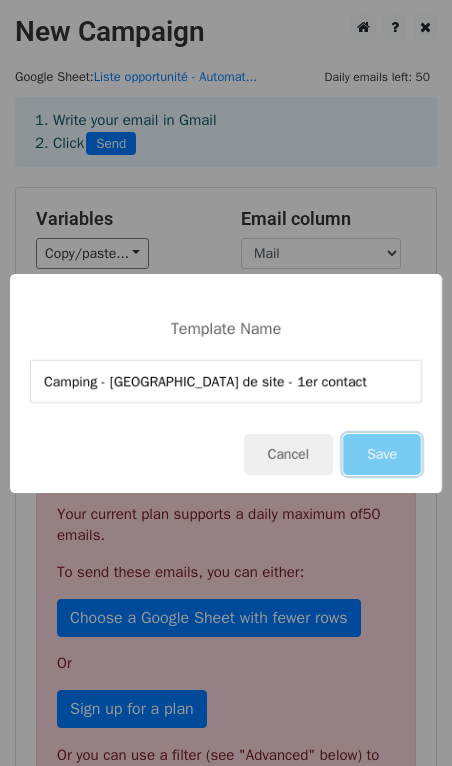 click on "Save" at bounding box center [382, 454] 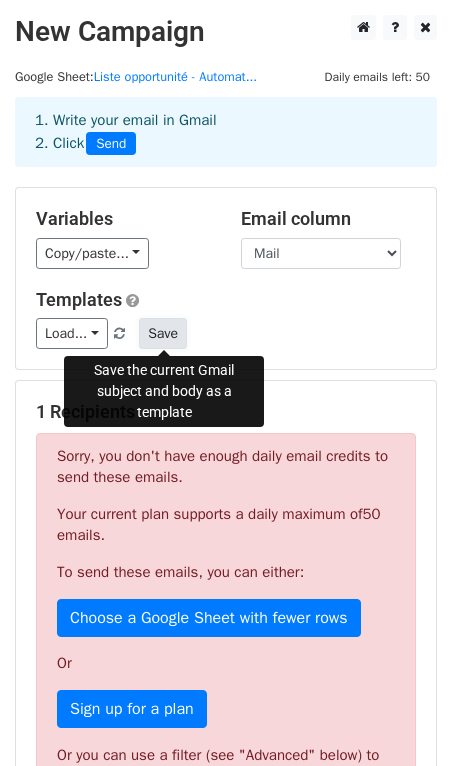 click on "Save" at bounding box center [163, 333] 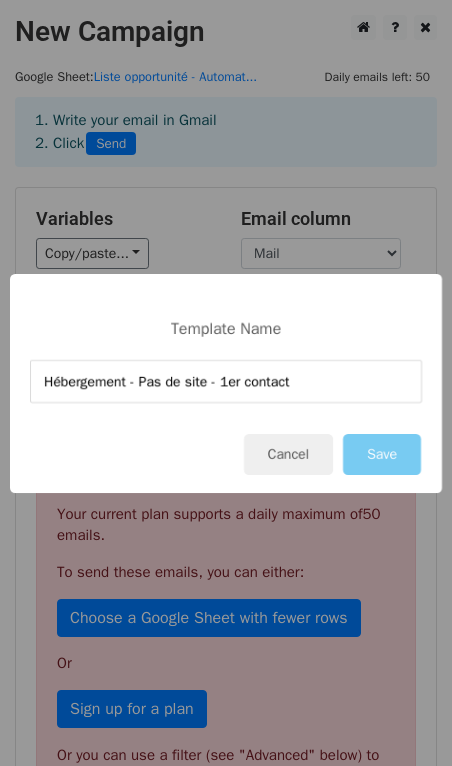 type on "Hébergement - Pas de site - 1er contact" 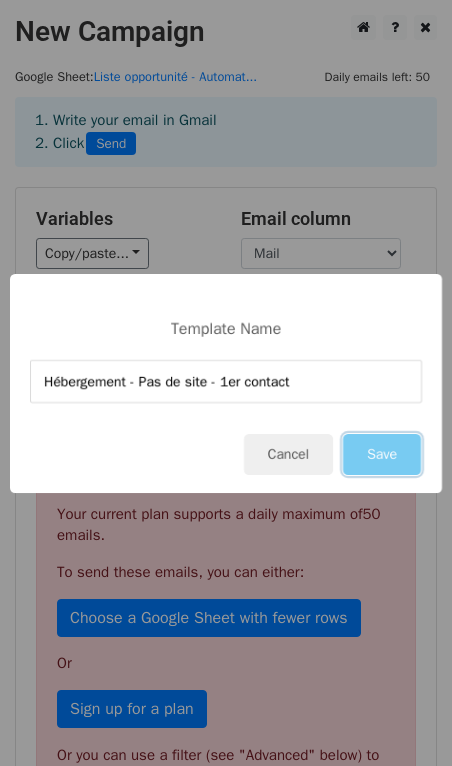 click on "Save" at bounding box center [382, 454] 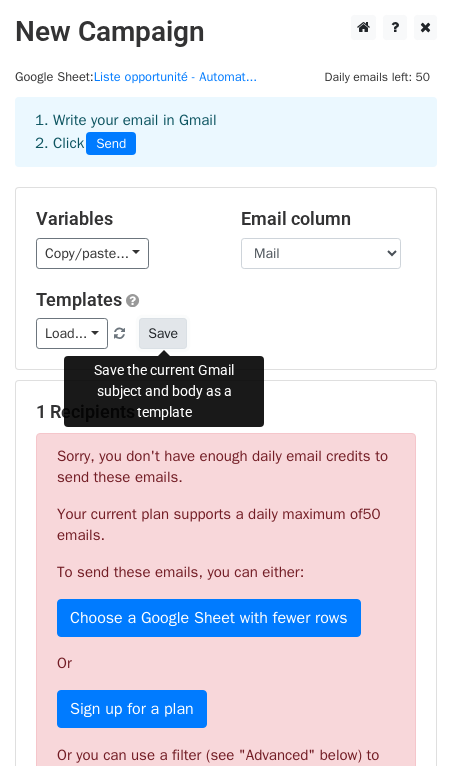 click on "Save" at bounding box center (163, 333) 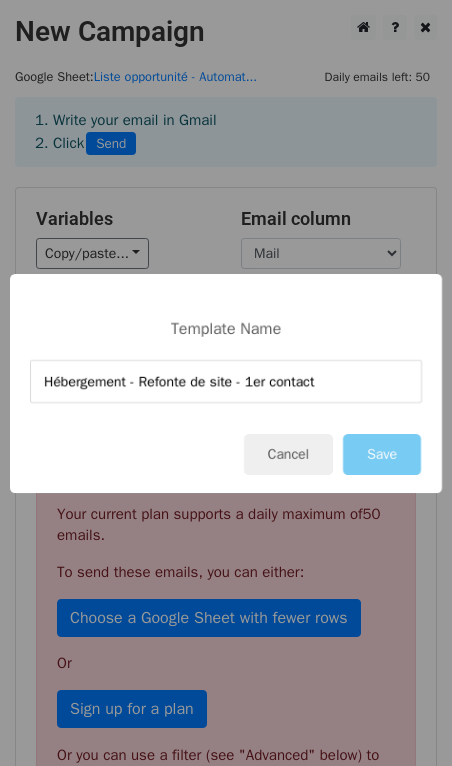 type on "Hébergement - Refonte de site - 1er contact" 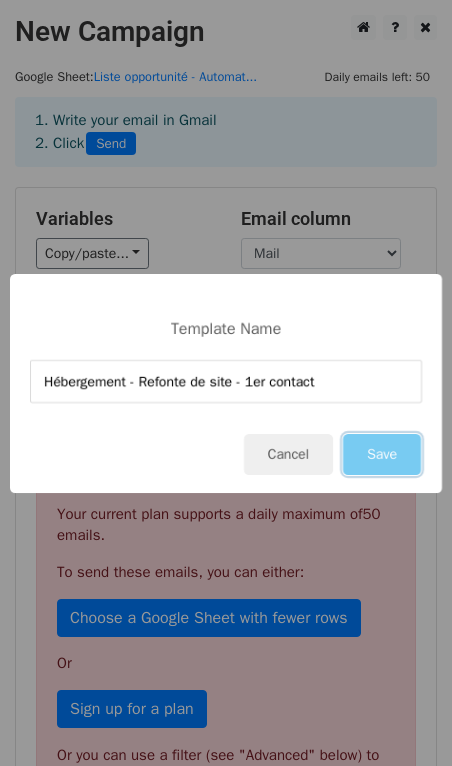 click on "Save" at bounding box center (382, 454) 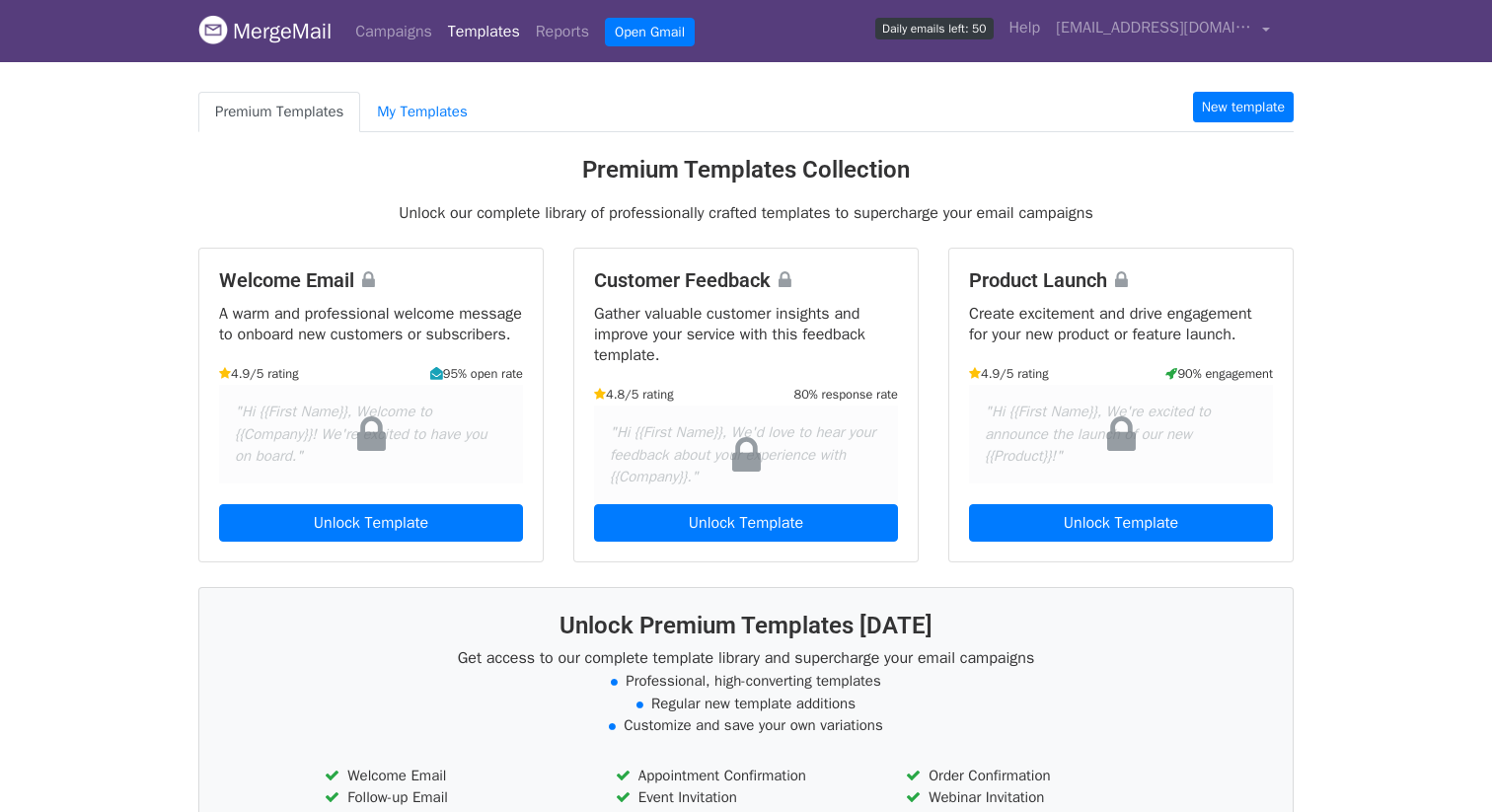 scroll, scrollTop: 0, scrollLeft: 0, axis: both 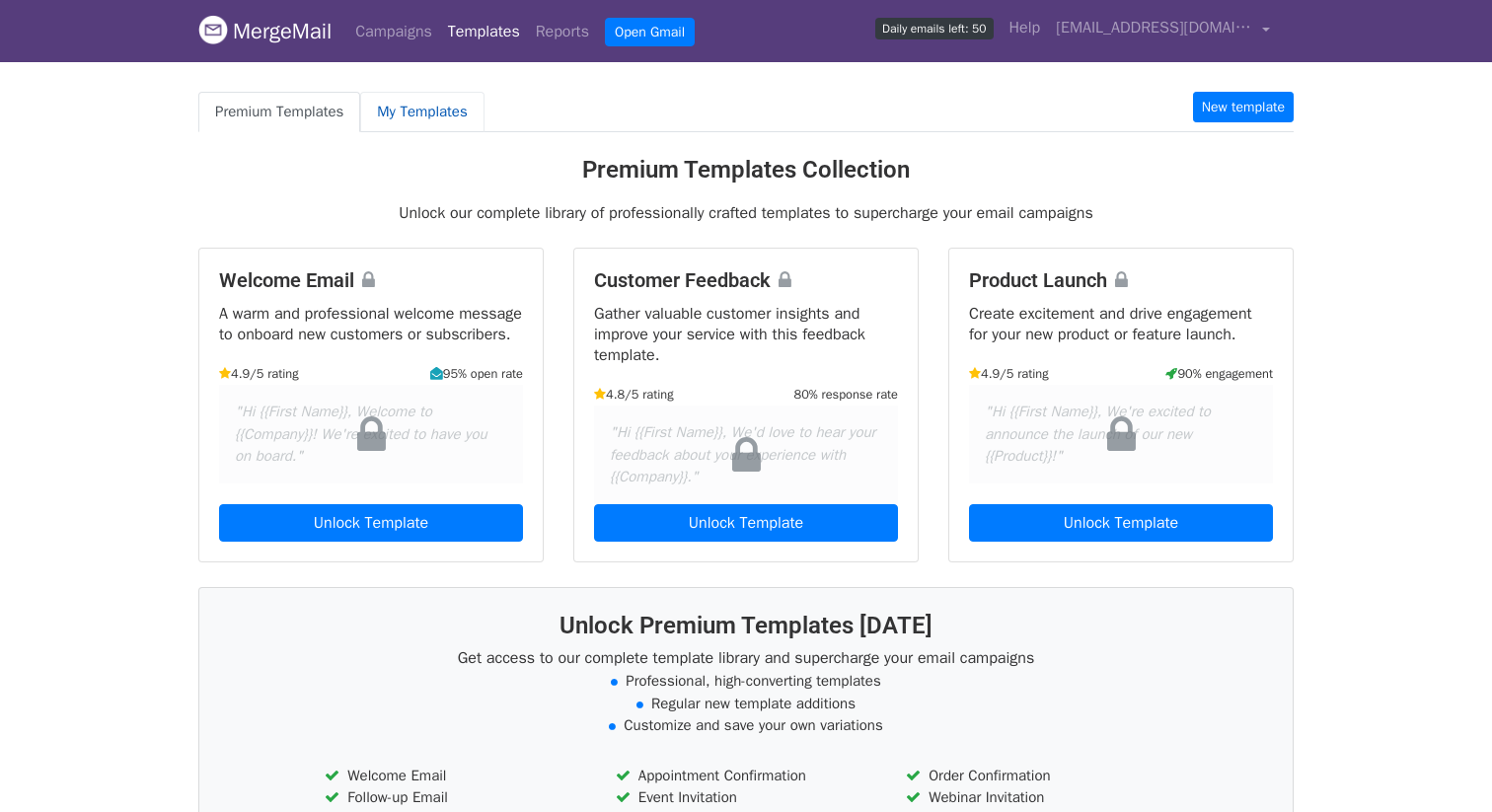 click on "My Templates" at bounding box center [421, 111] 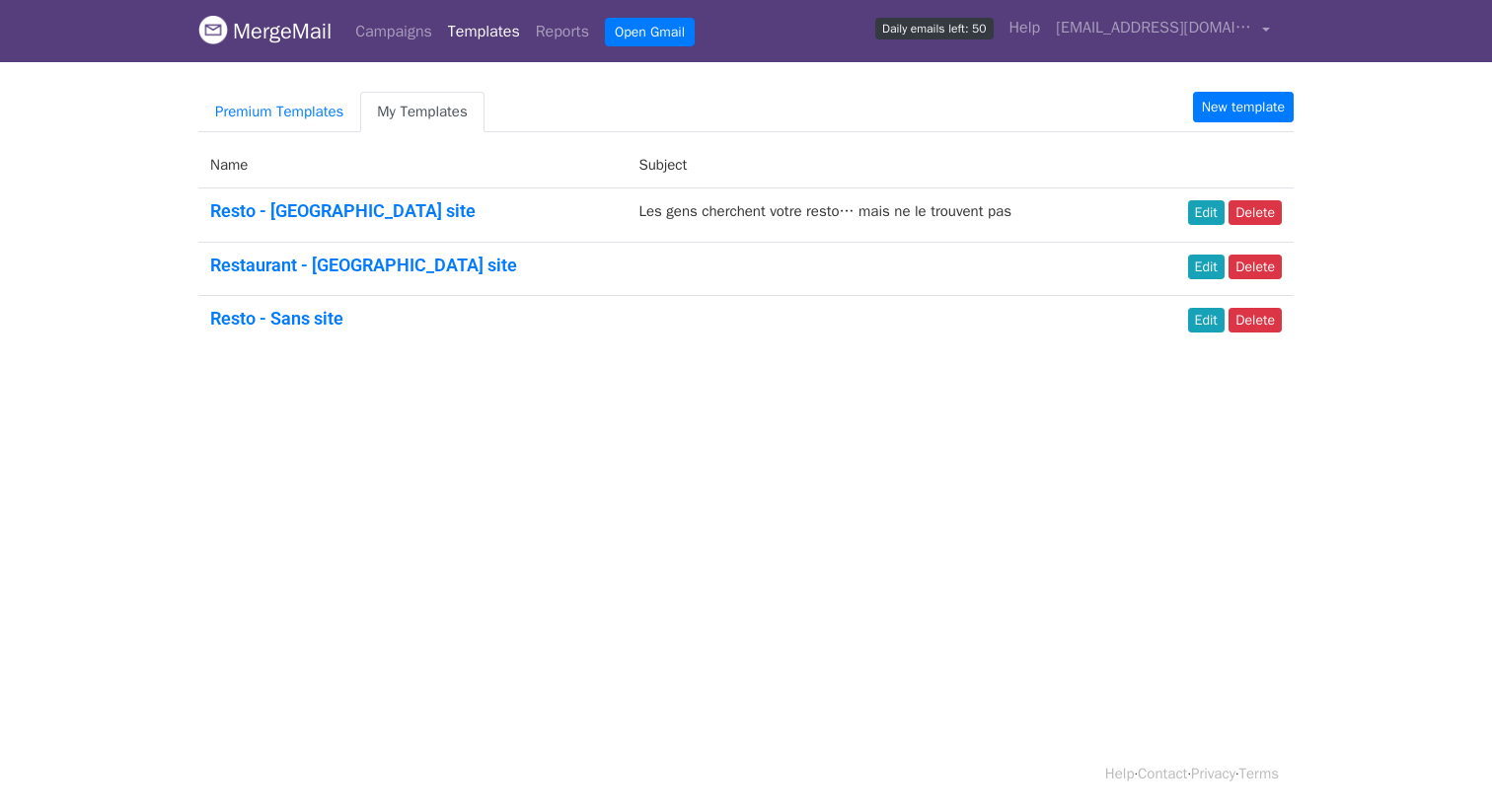 scroll, scrollTop: 0, scrollLeft: 0, axis: both 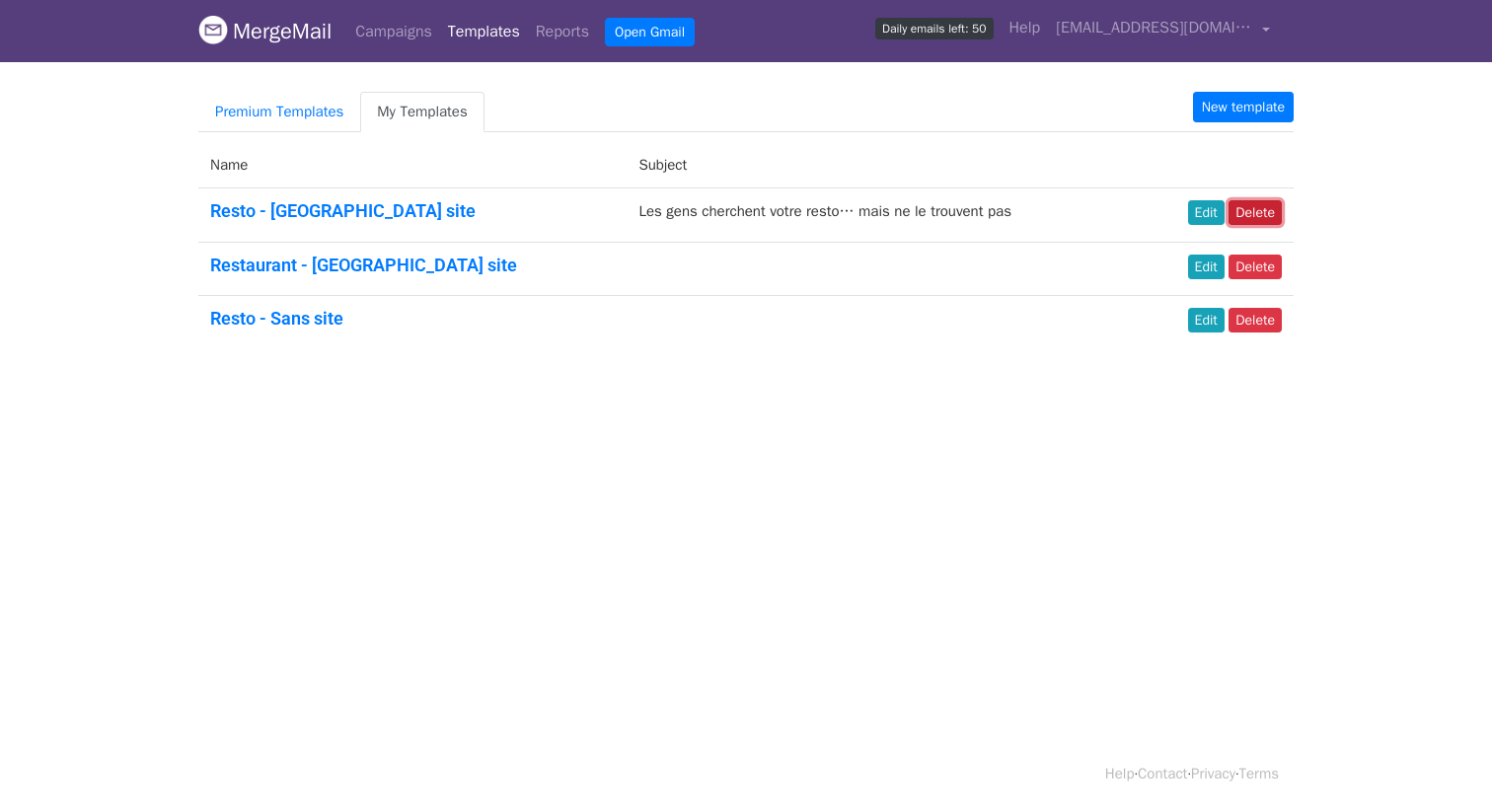 click on "Delete" at bounding box center (1255, 212) 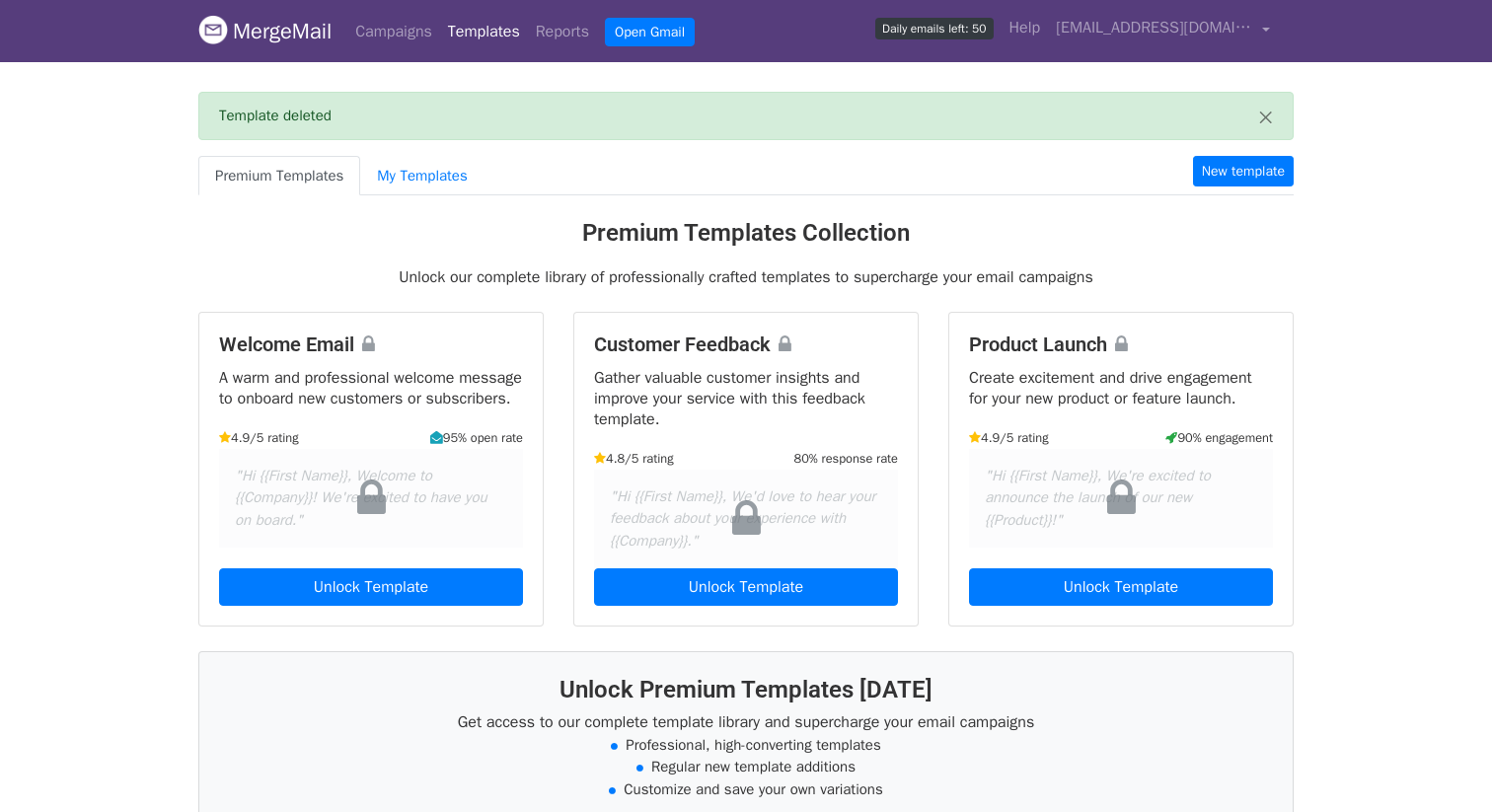 scroll, scrollTop: 0, scrollLeft: 0, axis: both 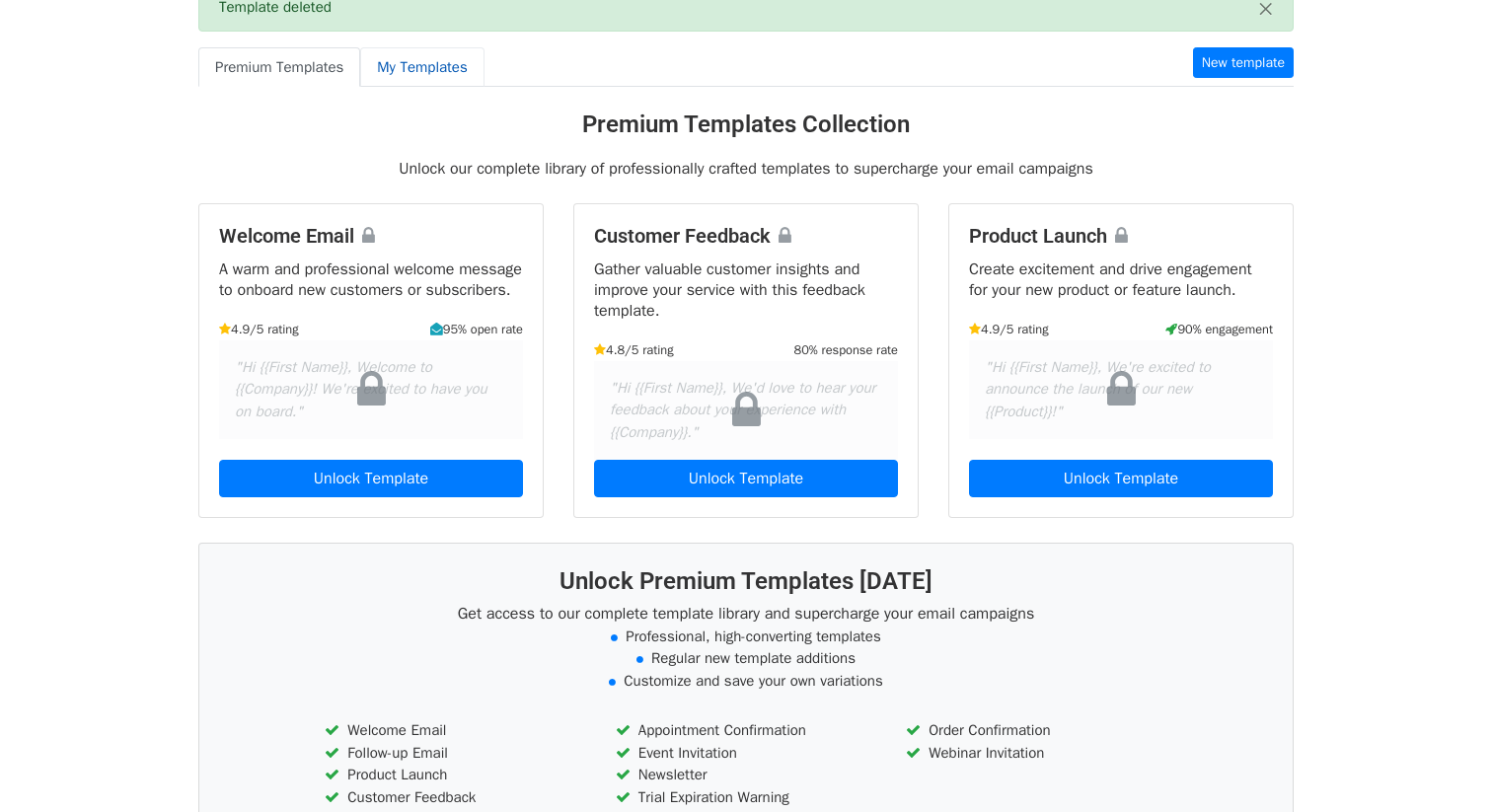 click on "My Templates" at bounding box center (421, 67) 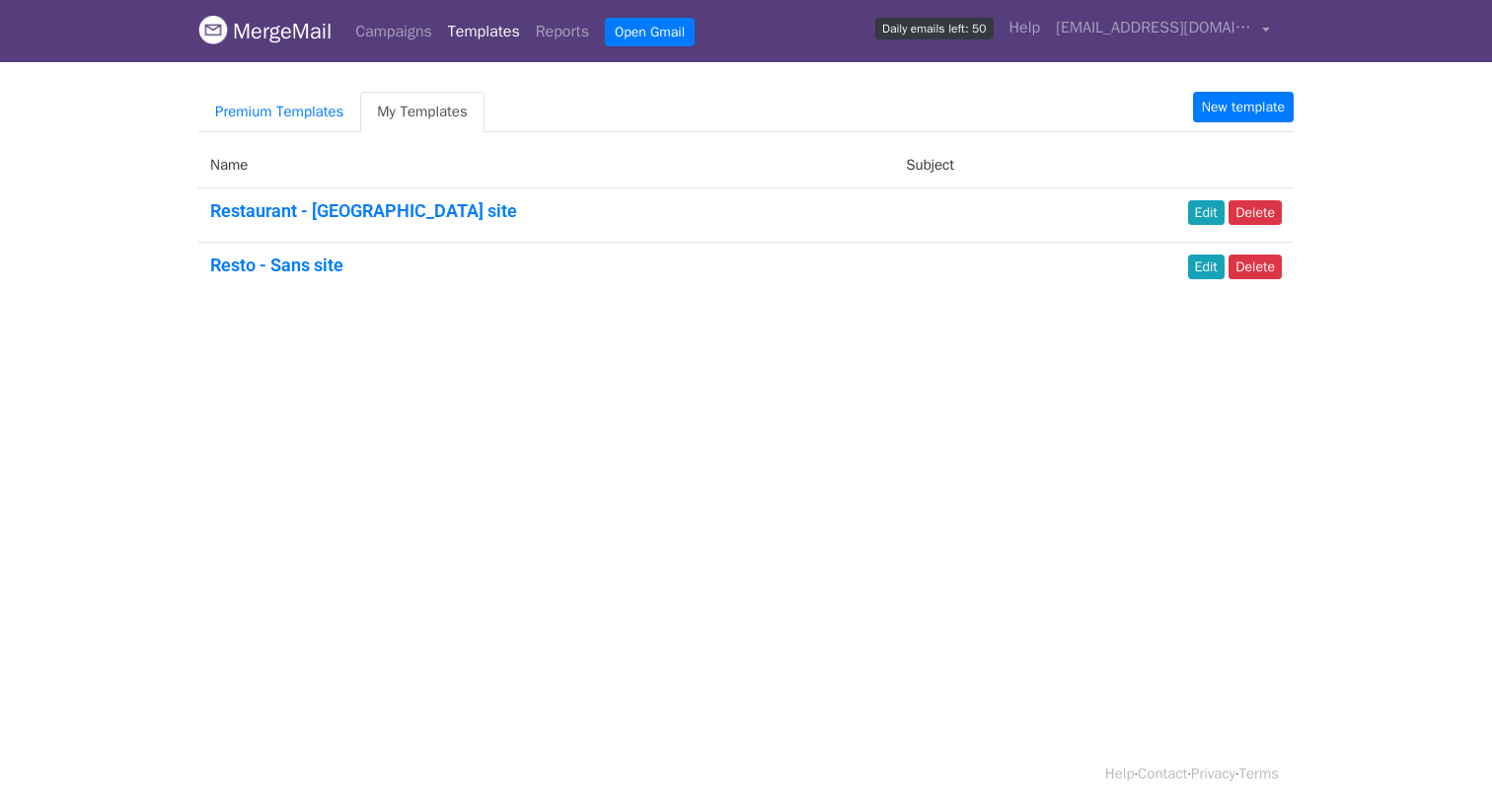 scroll, scrollTop: 0, scrollLeft: 0, axis: both 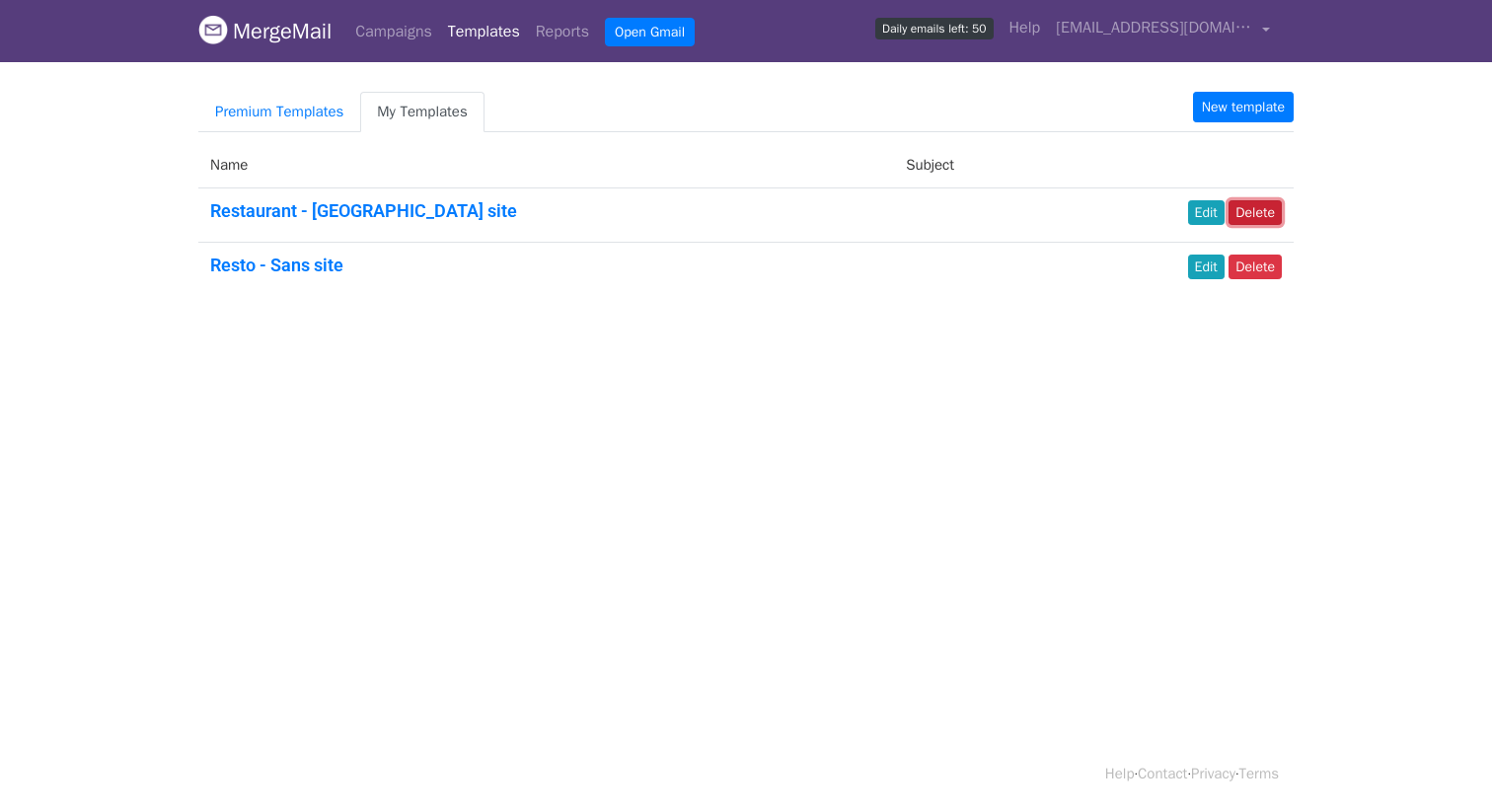 click on "Delete" at bounding box center [1255, 212] 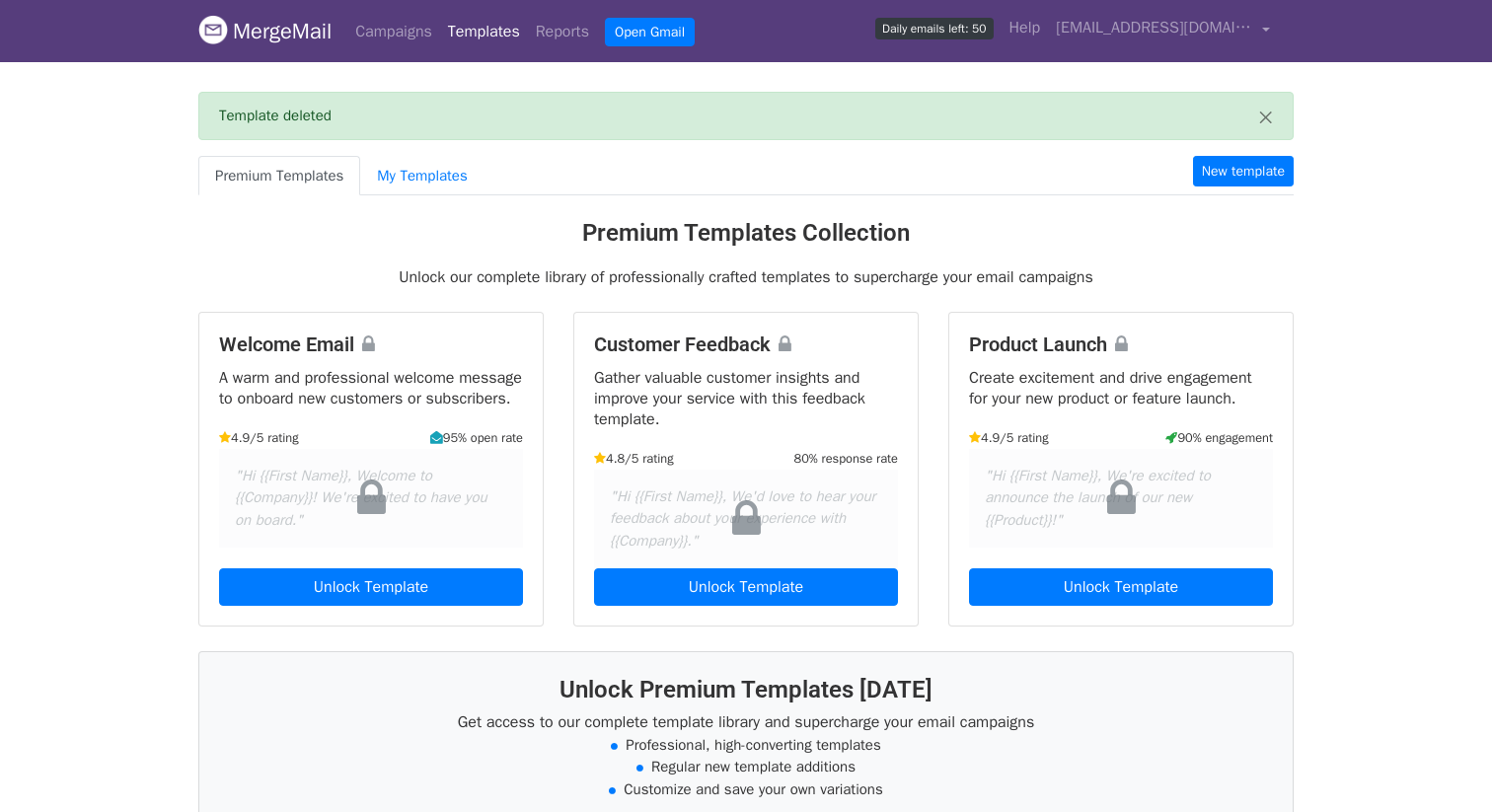 scroll, scrollTop: 0, scrollLeft: 0, axis: both 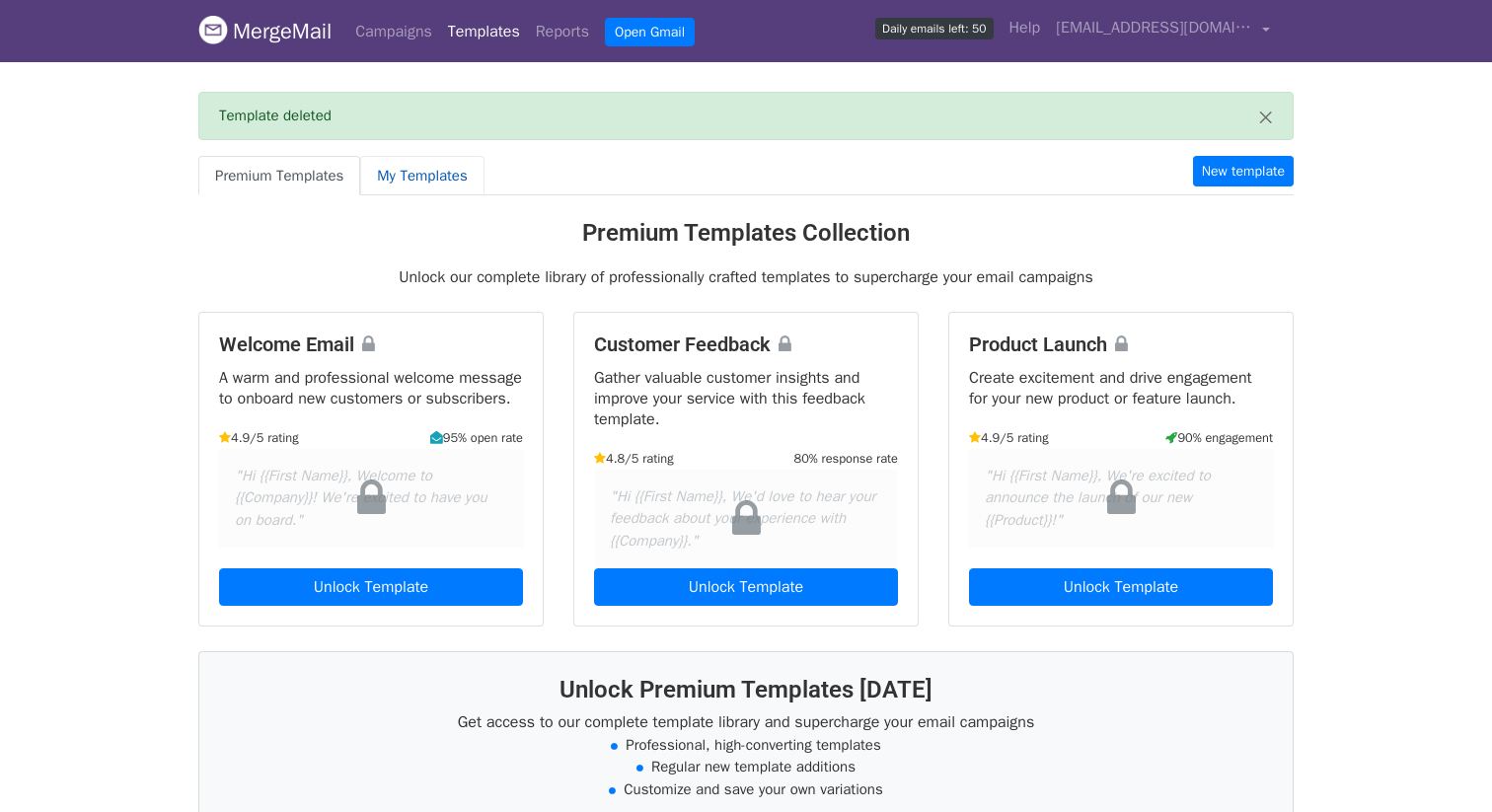 click on "My Templates" at bounding box center (421, 176) 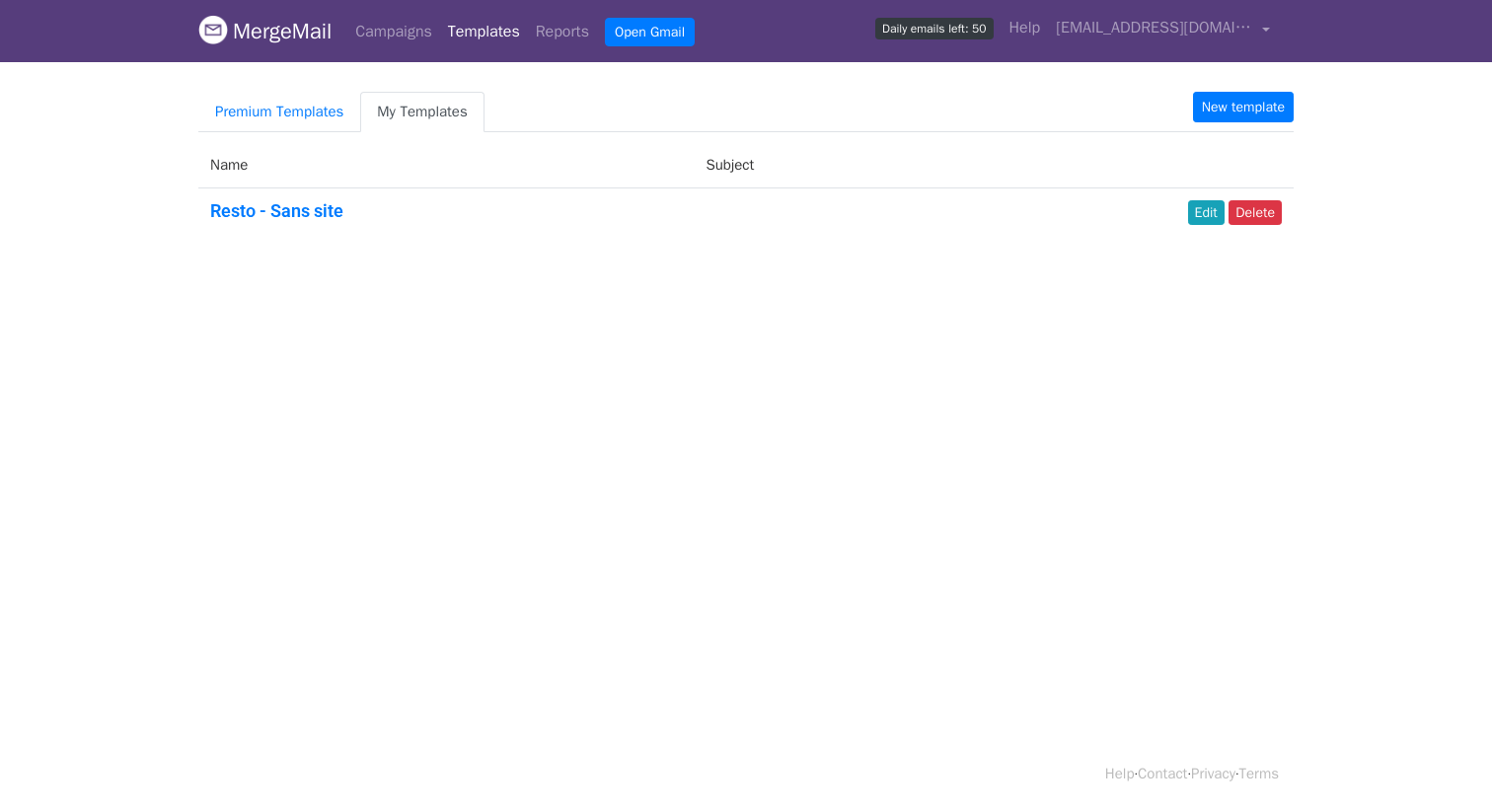 scroll, scrollTop: 0, scrollLeft: 0, axis: both 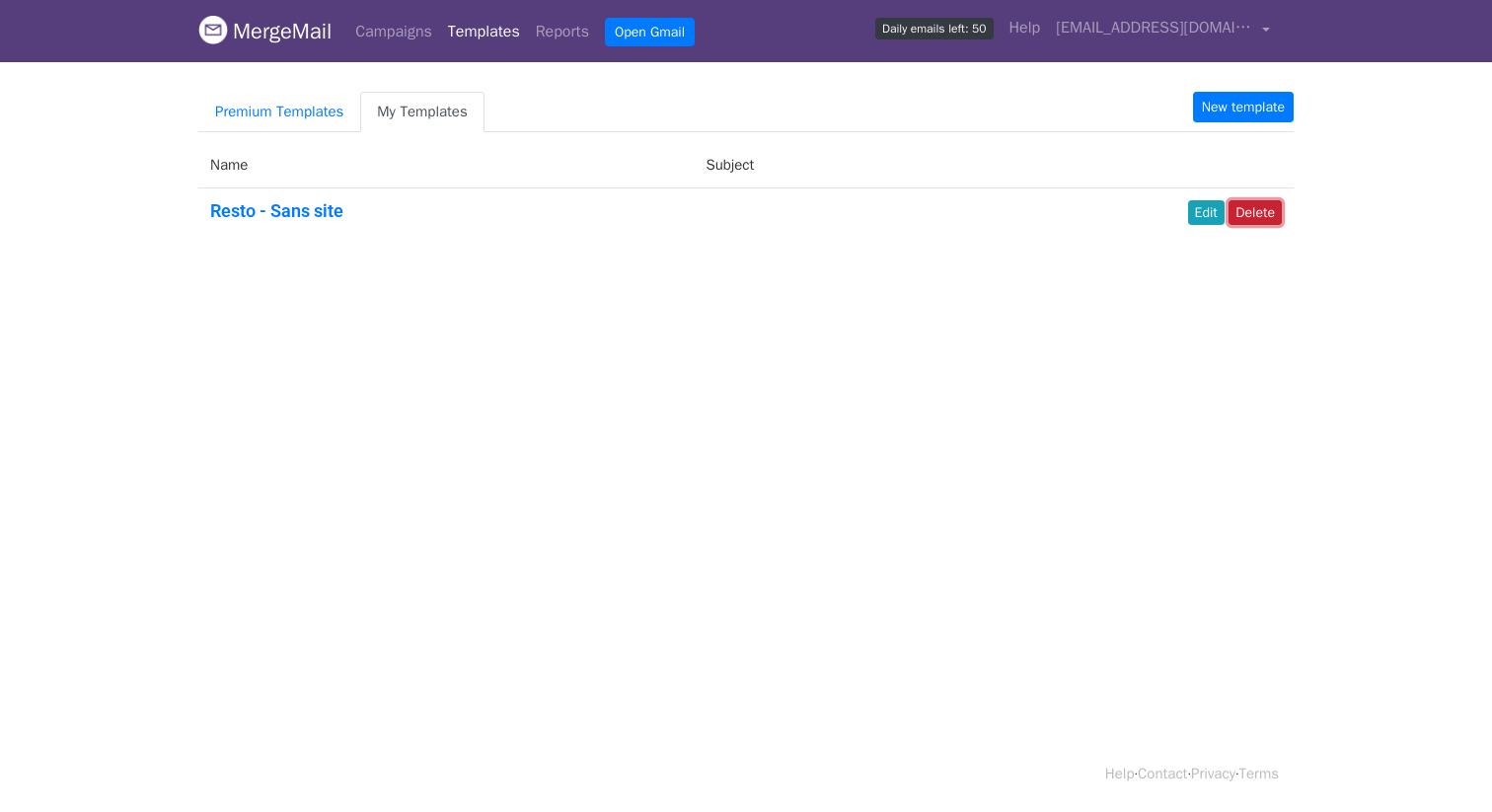 click on "Delete" at bounding box center [1255, 212] 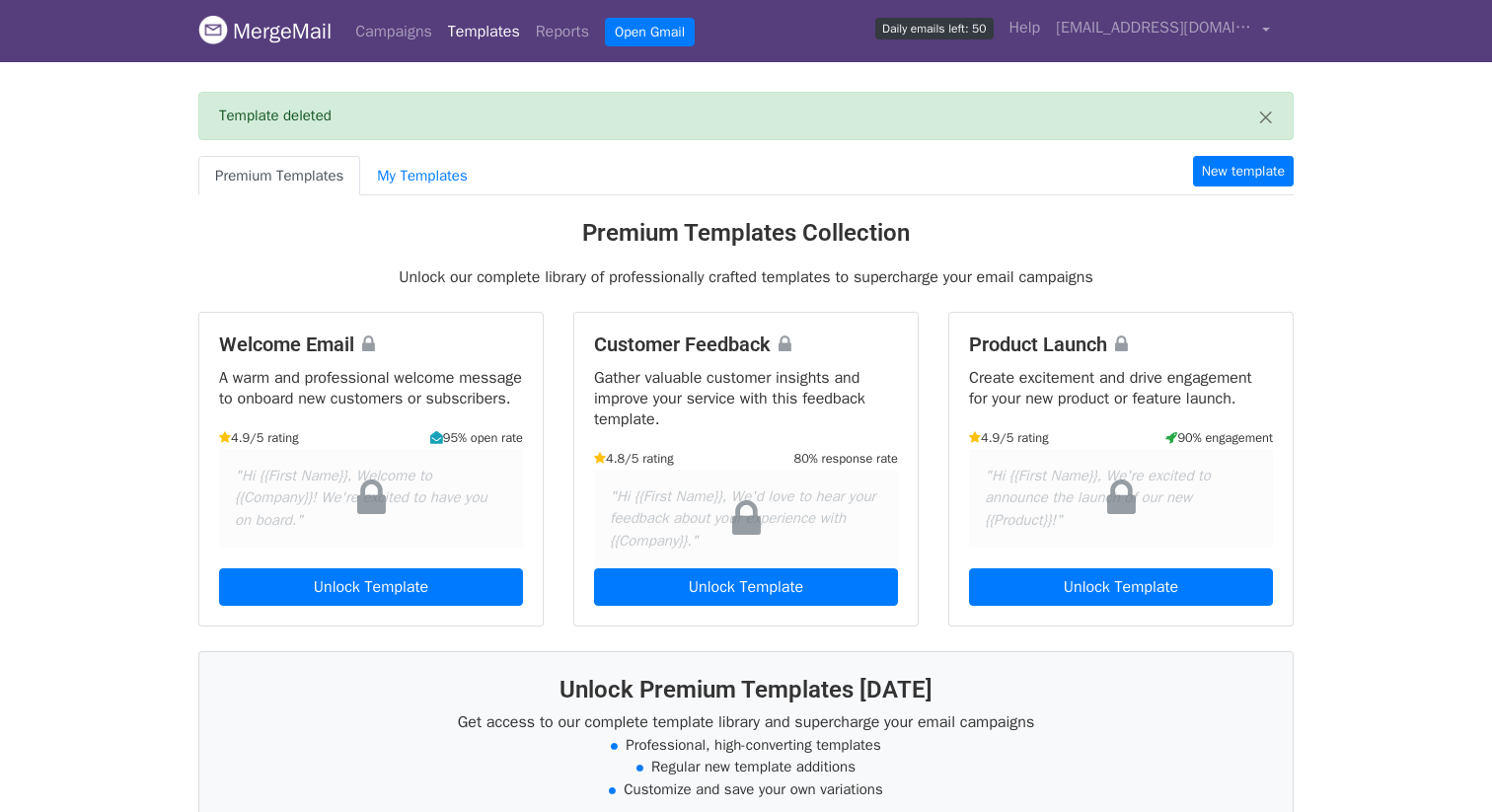 scroll, scrollTop: 0, scrollLeft: 0, axis: both 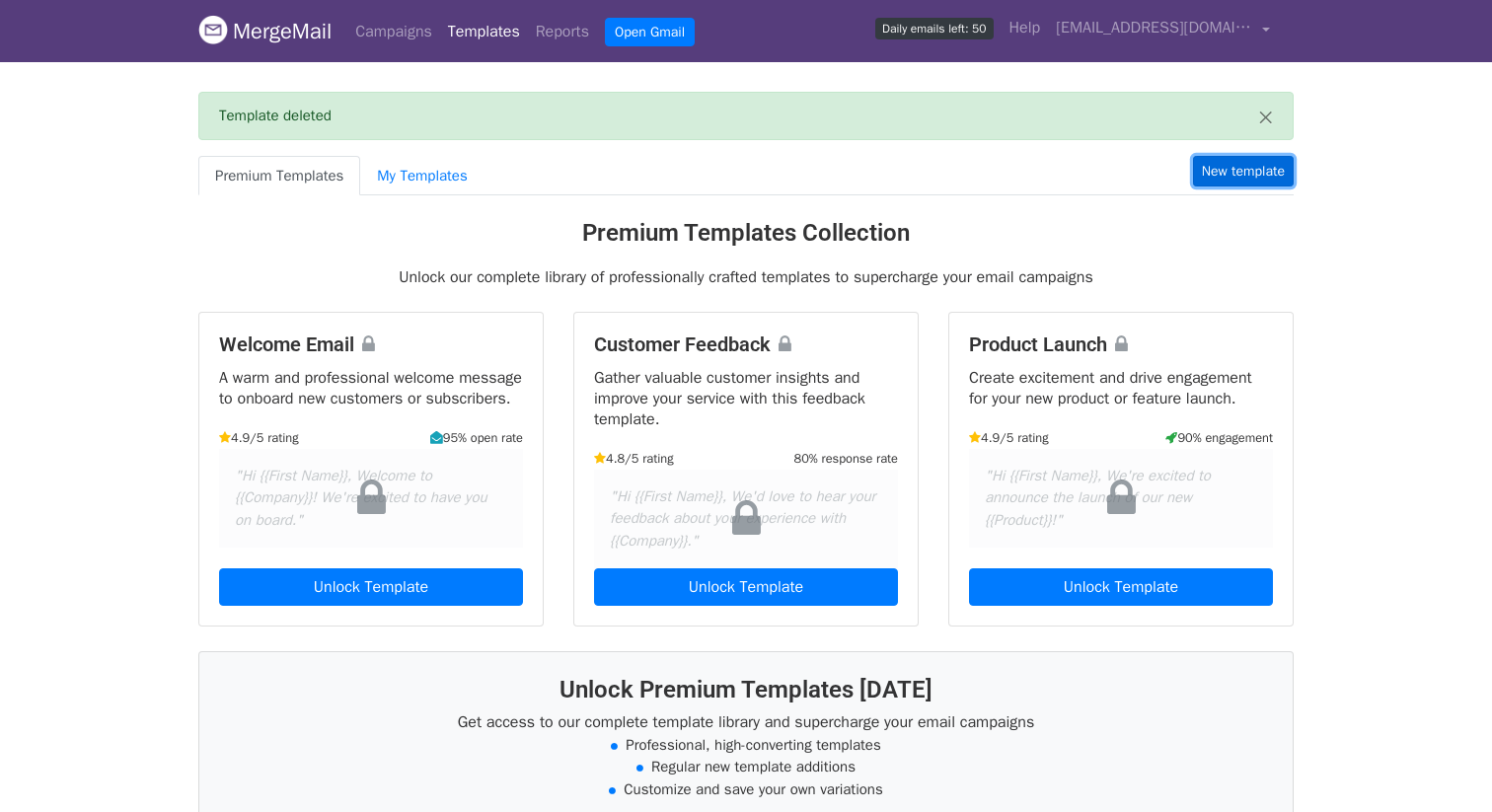 click on "New template" at bounding box center (1243, 171) 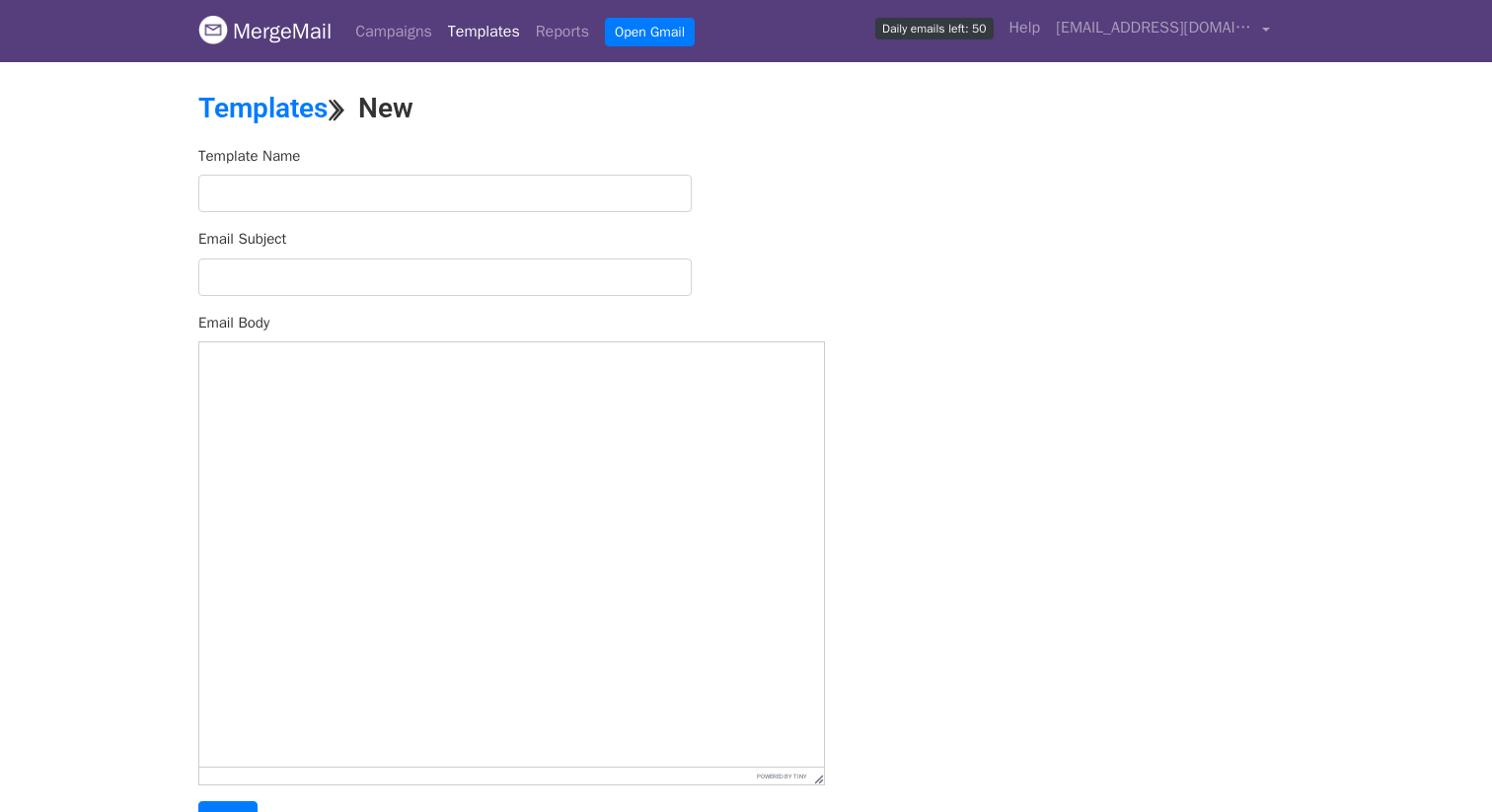 scroll, scrollTop: 0, scrollLeft: 0, axis: both 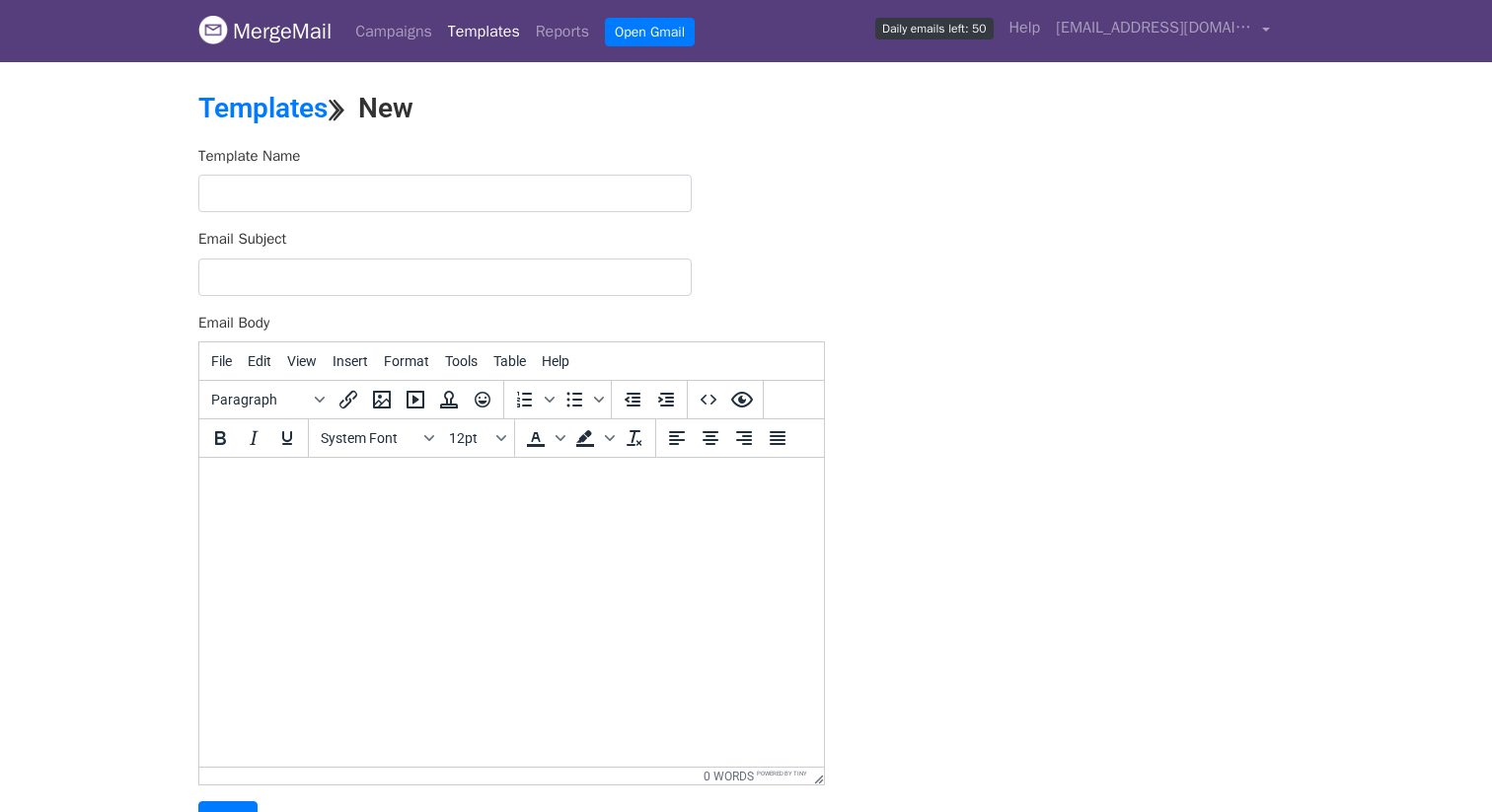 click at bounding box center [511, 484] 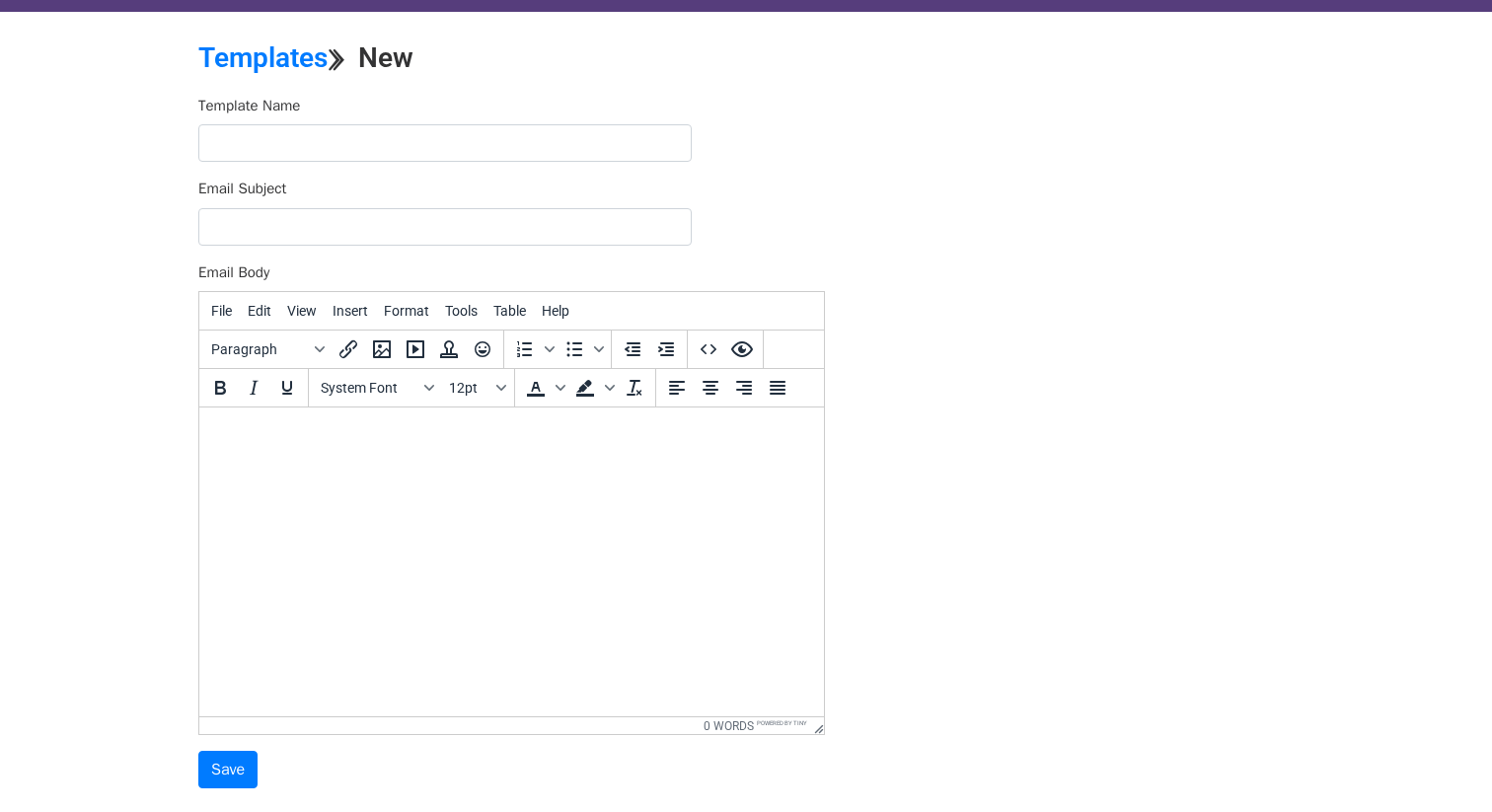 scroll, scrollTop: 88, scrollLeft: 0, axis: vertical 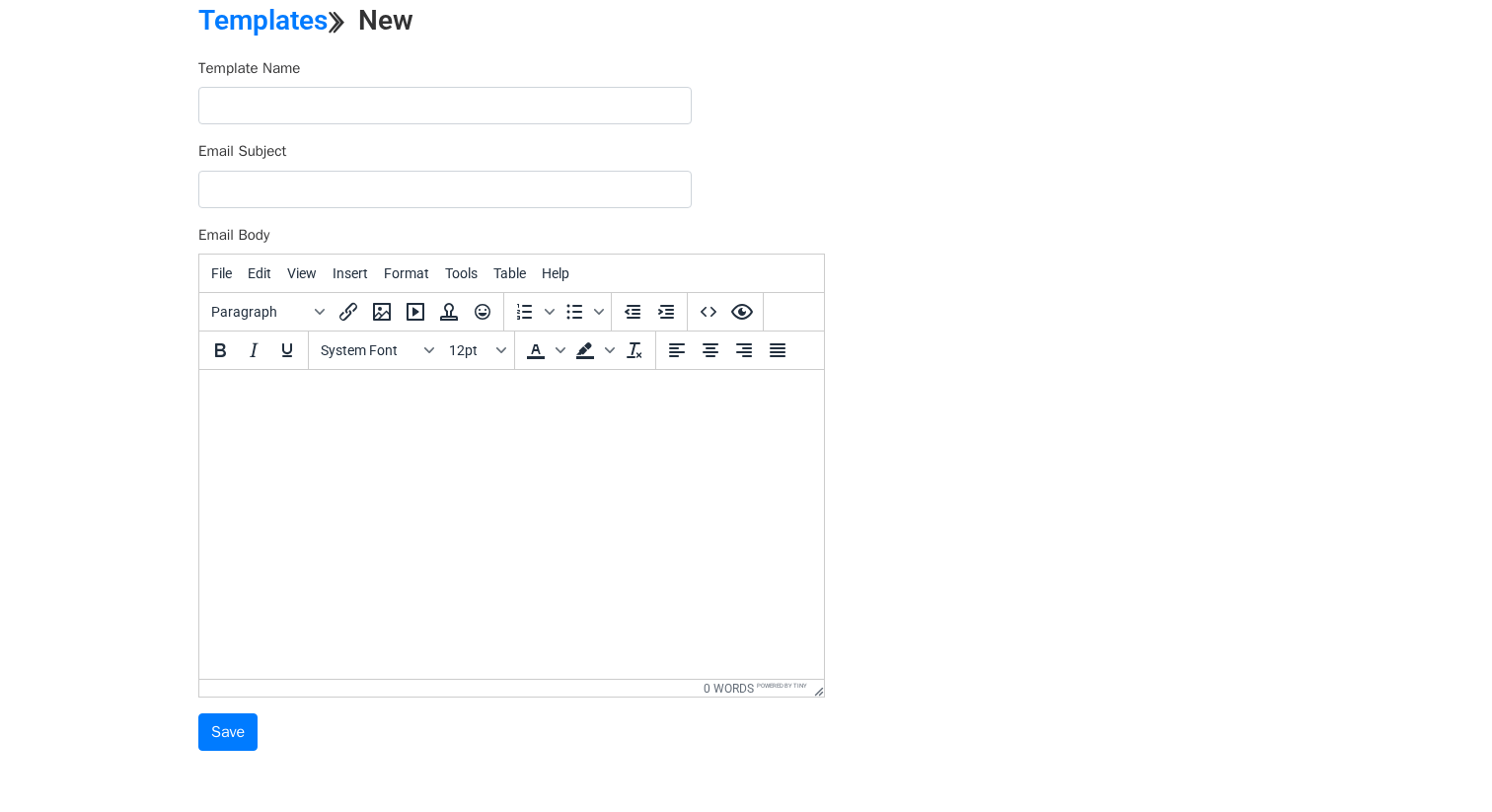 paste 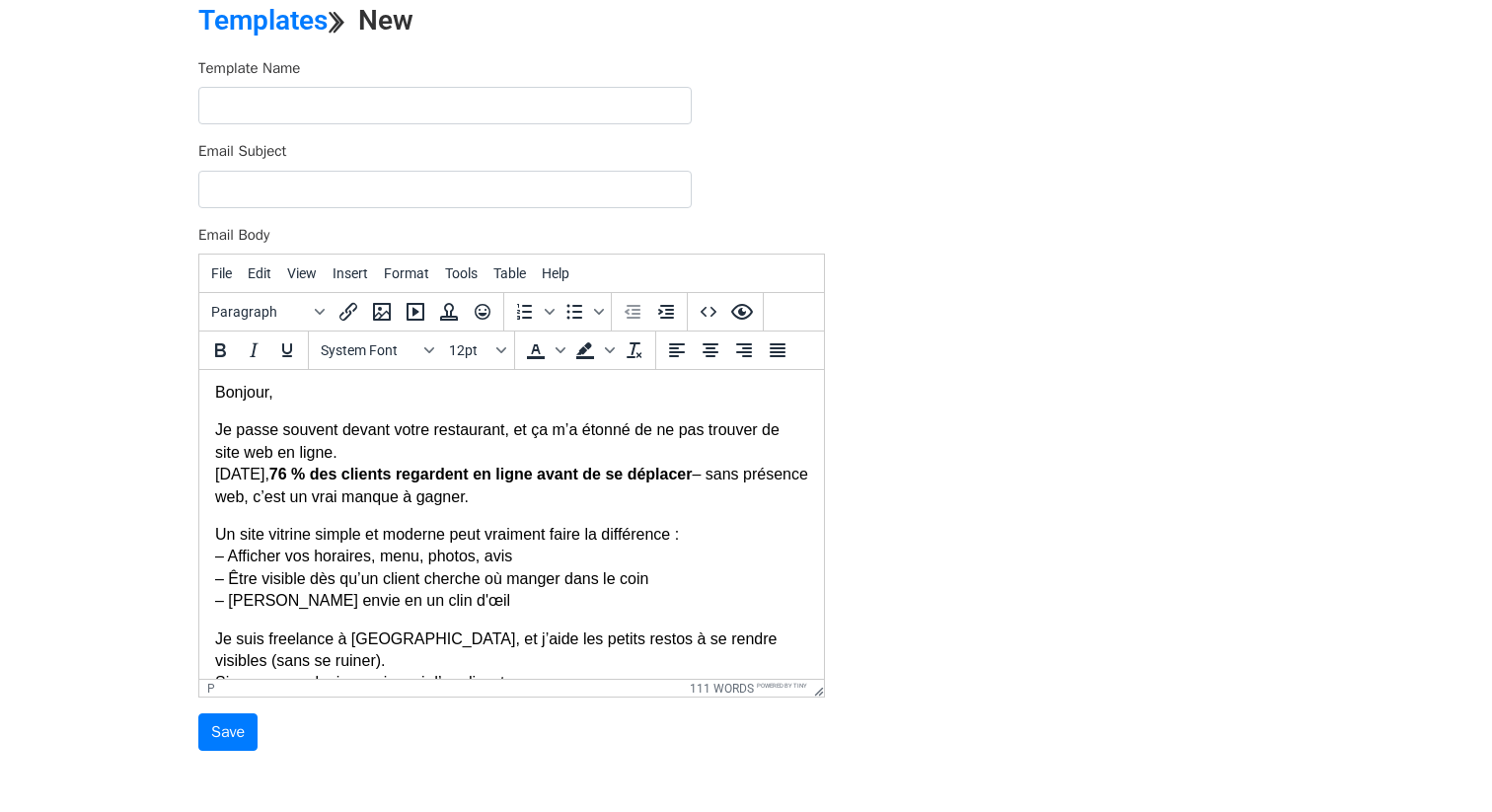 scroll, scrollTop: 0, scrollLeft: 0, axis: both 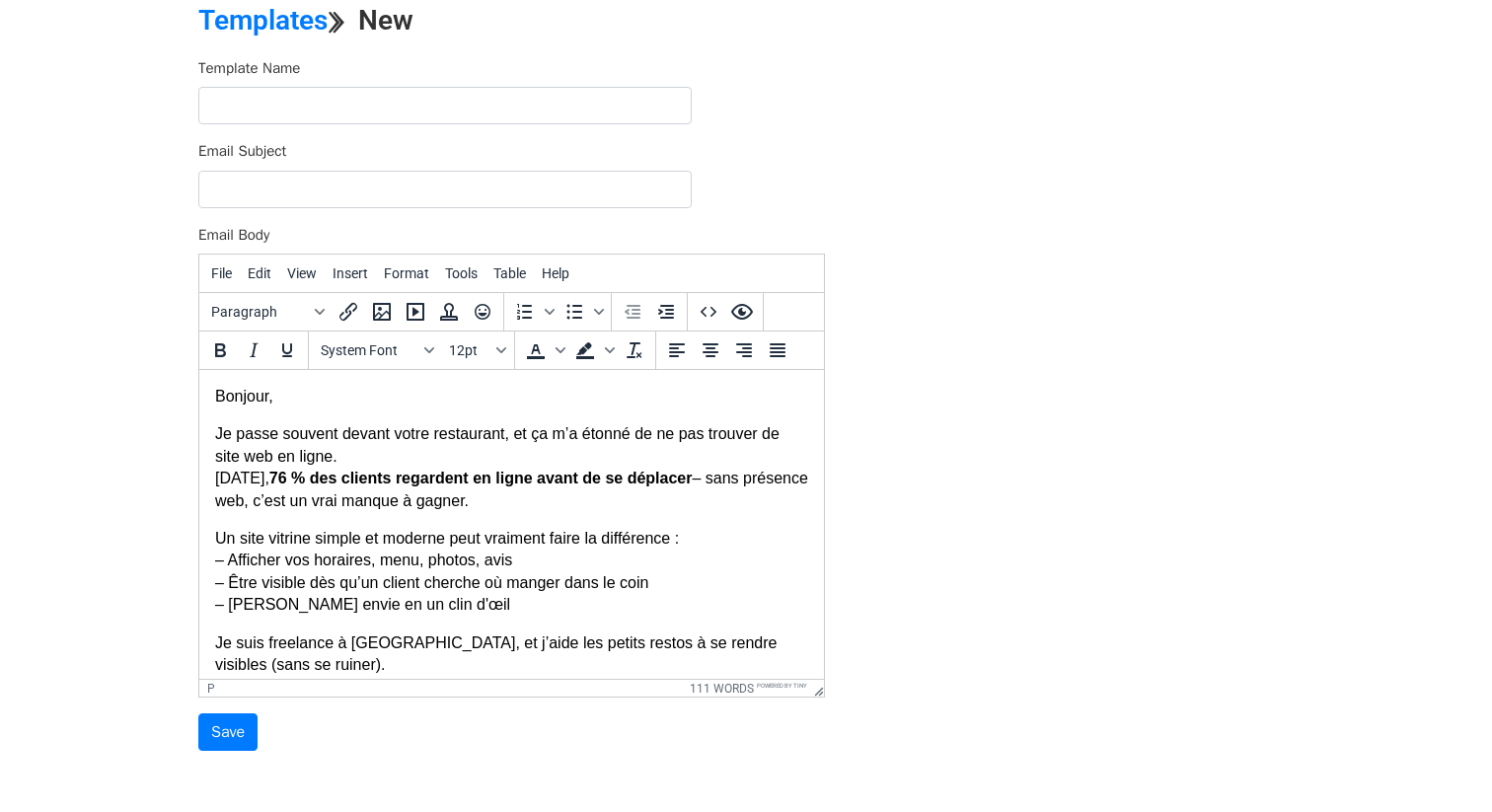click on "Template Name
Email Subject
Email Body
File Edit View Insert Format Tools Table Help Paragraph To open the popup, press Shift+Enter To open the popup, press Shift+Enter System Font 12pt To open the popup, press Shift+Enter To open the popup, press Shift+Enter p 111 words Powered by Tiny
Save" at bounding box center [746, 405] 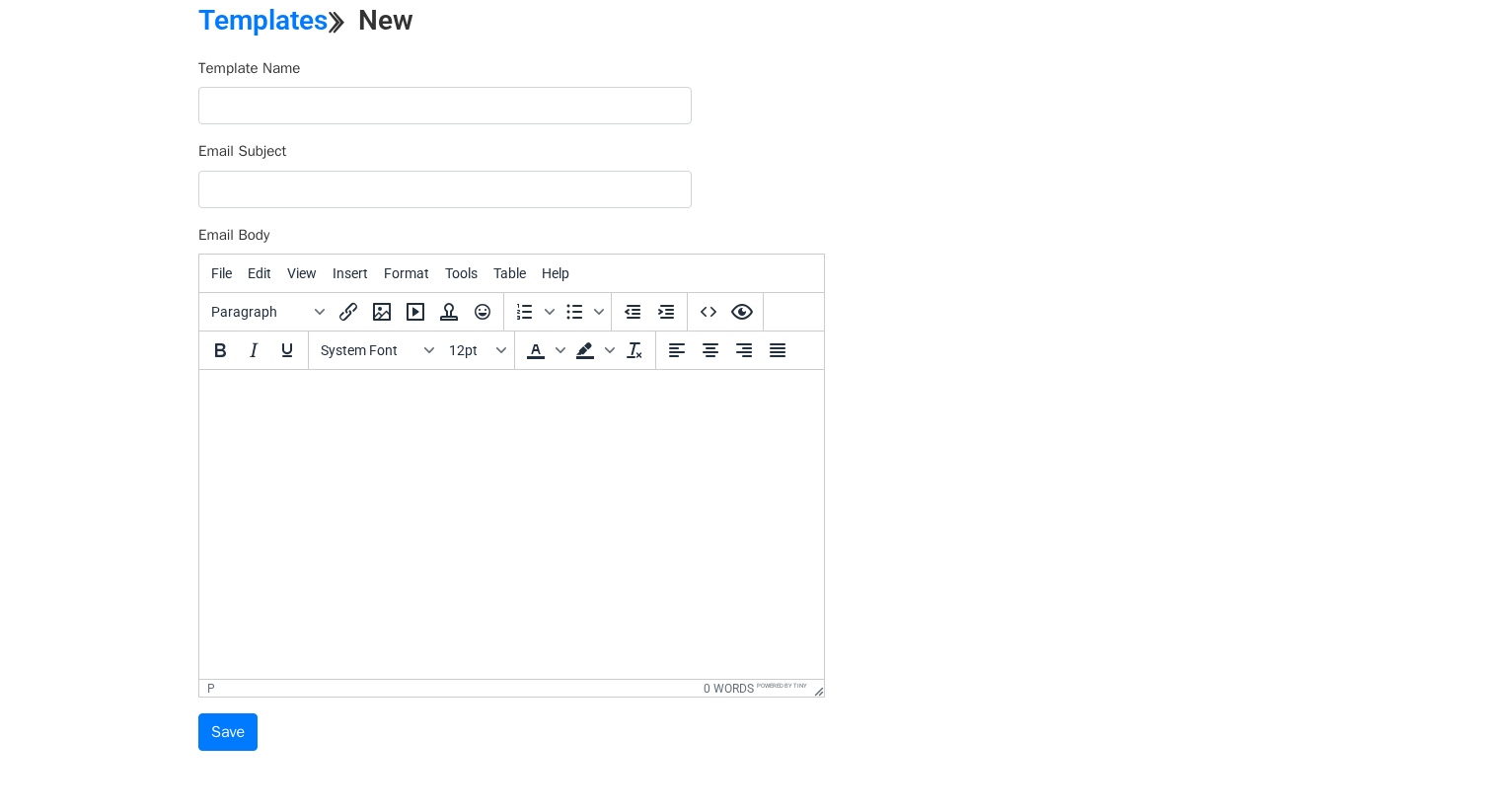scroll, scrollTop: 0, scrollLeft: 0, axis: both 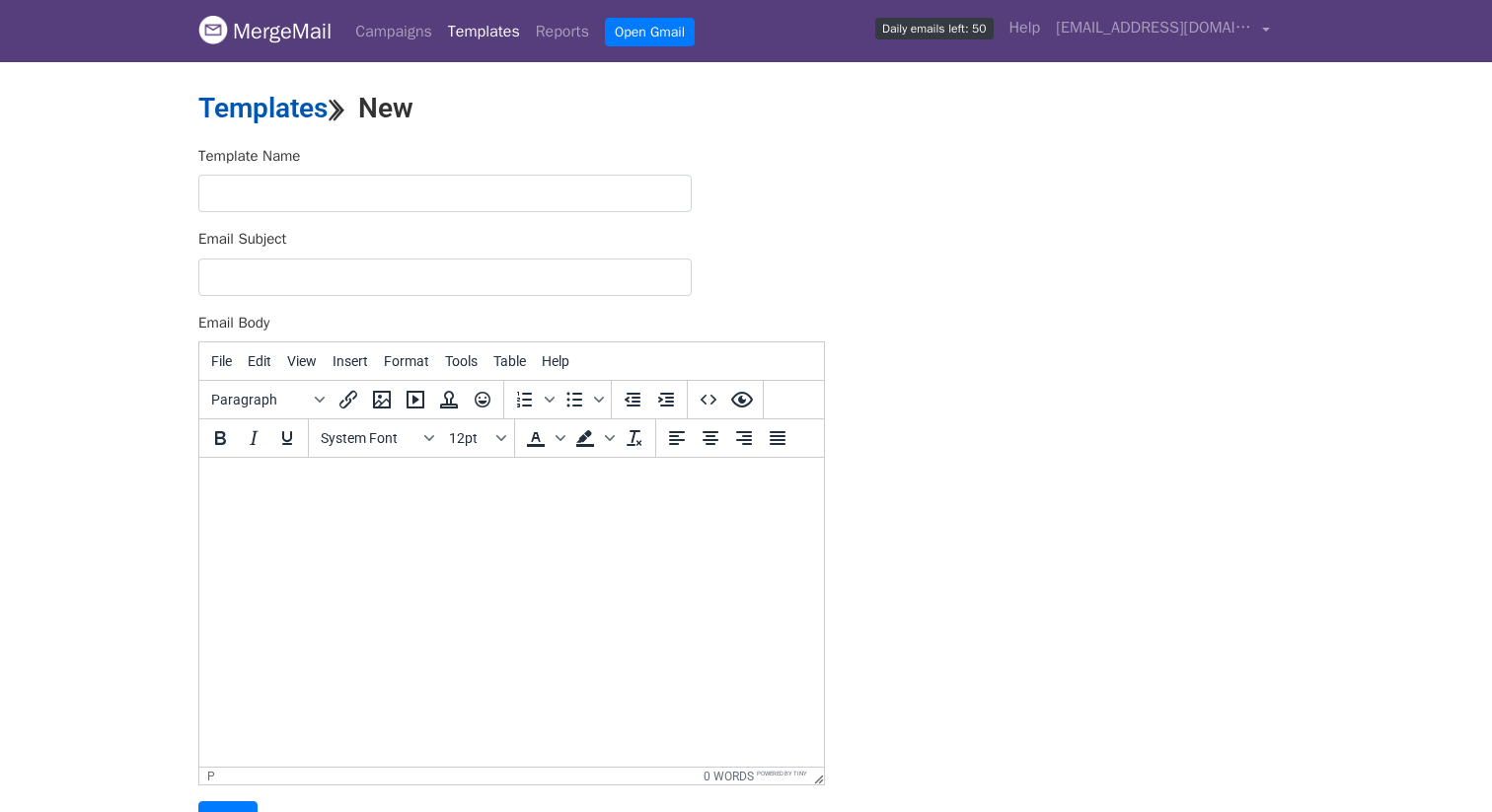 click on "Templates" at bounding box center (262, 108) 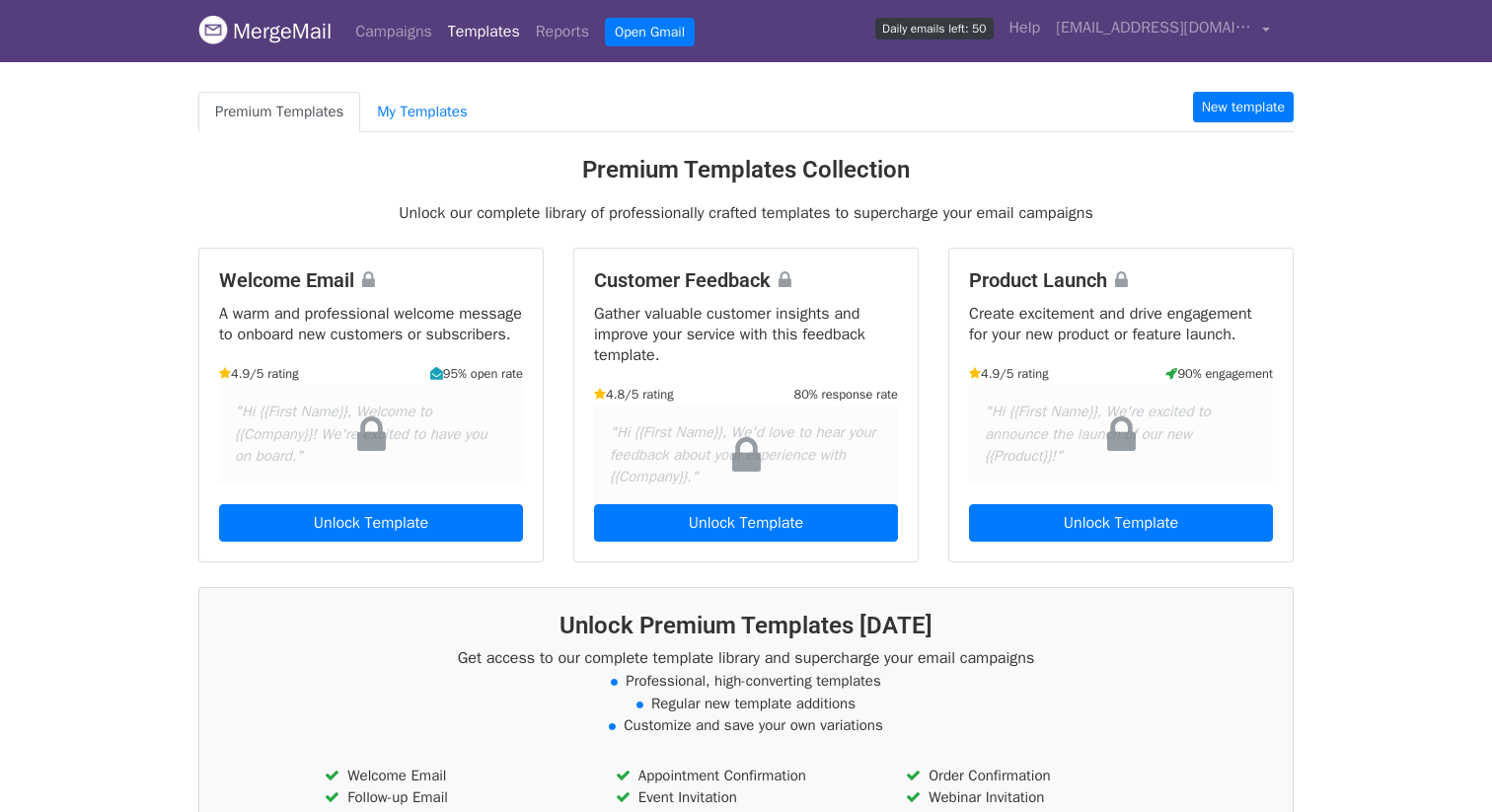scroll, scrollTop: 0, scrollLeft: 0, axis: both 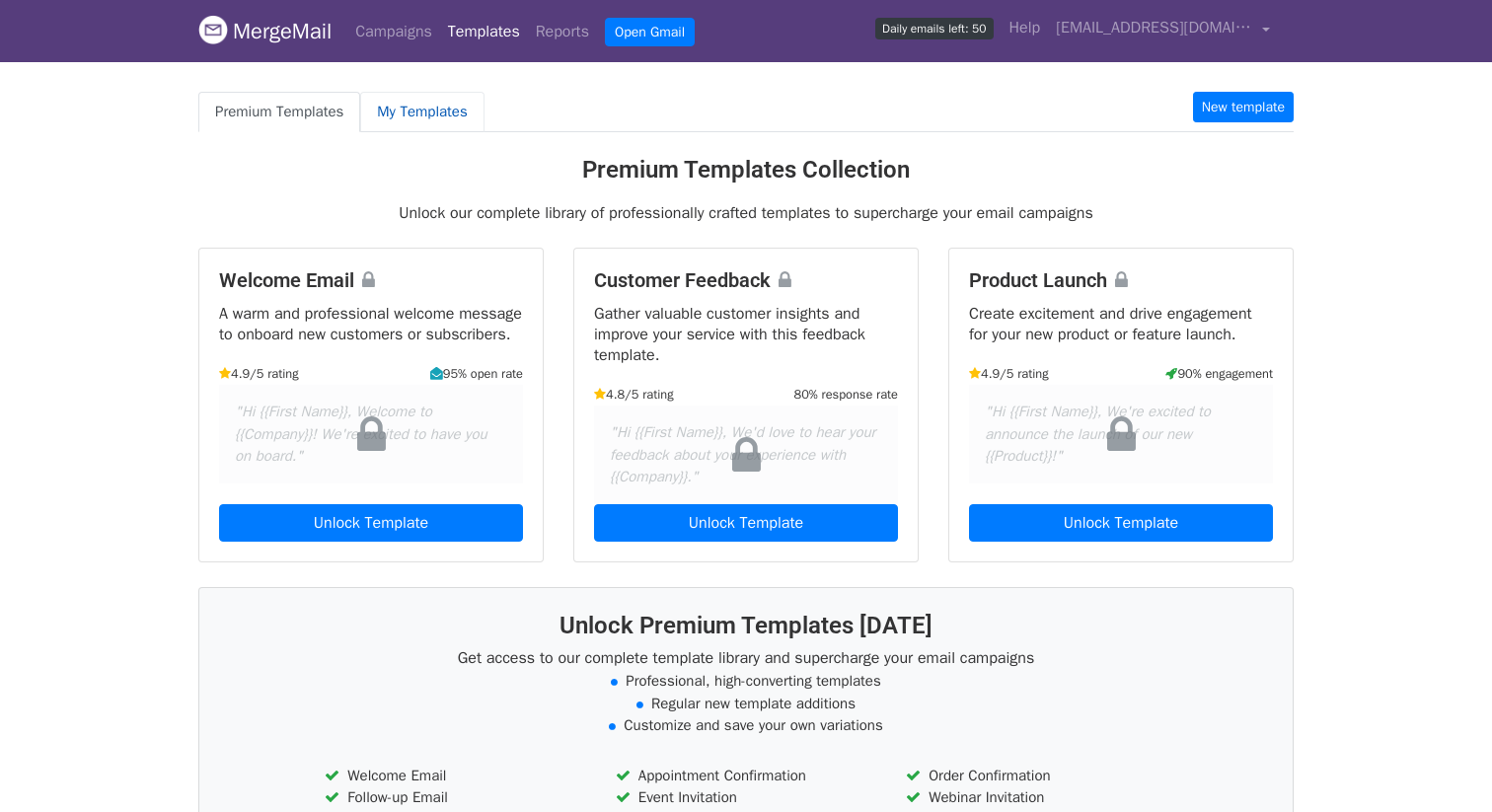 click on "My Templates" at bounding box center (421, 111) 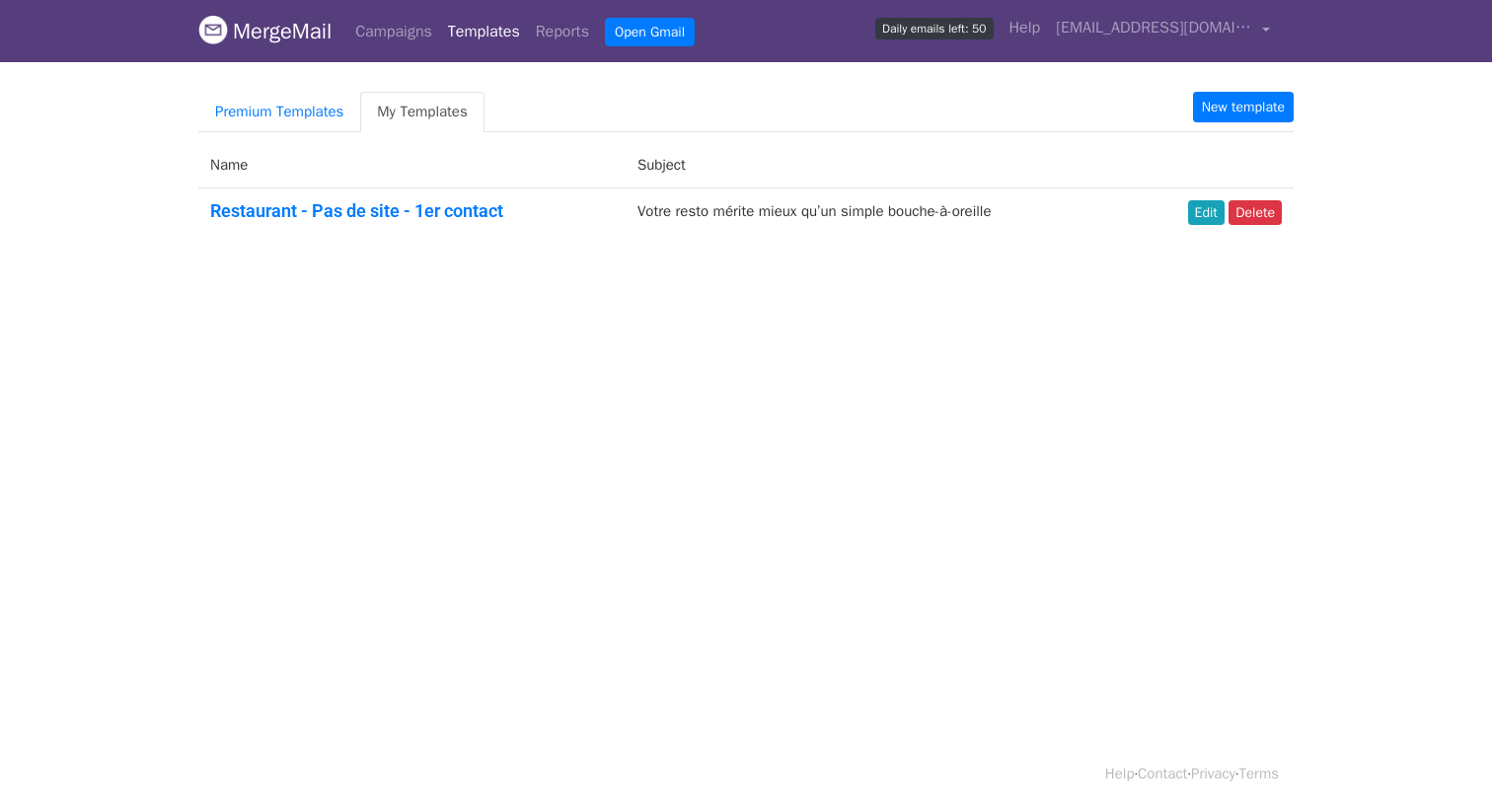 scroll, scrollTop: 0, scrollLeft: 0, axis: both 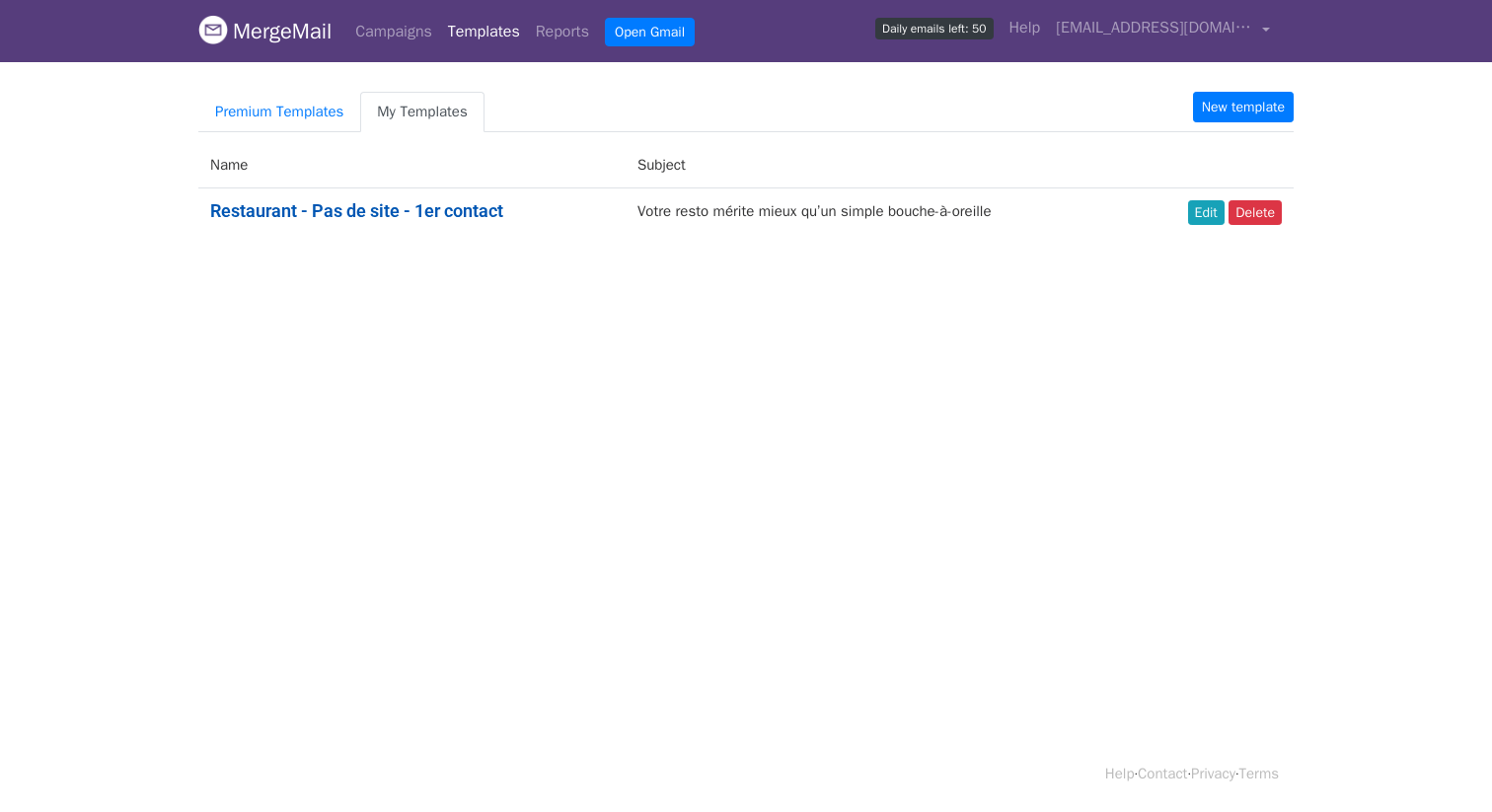 click on "Restaurant - Pas de site - 1er contact" at bounding box center [356, 210] 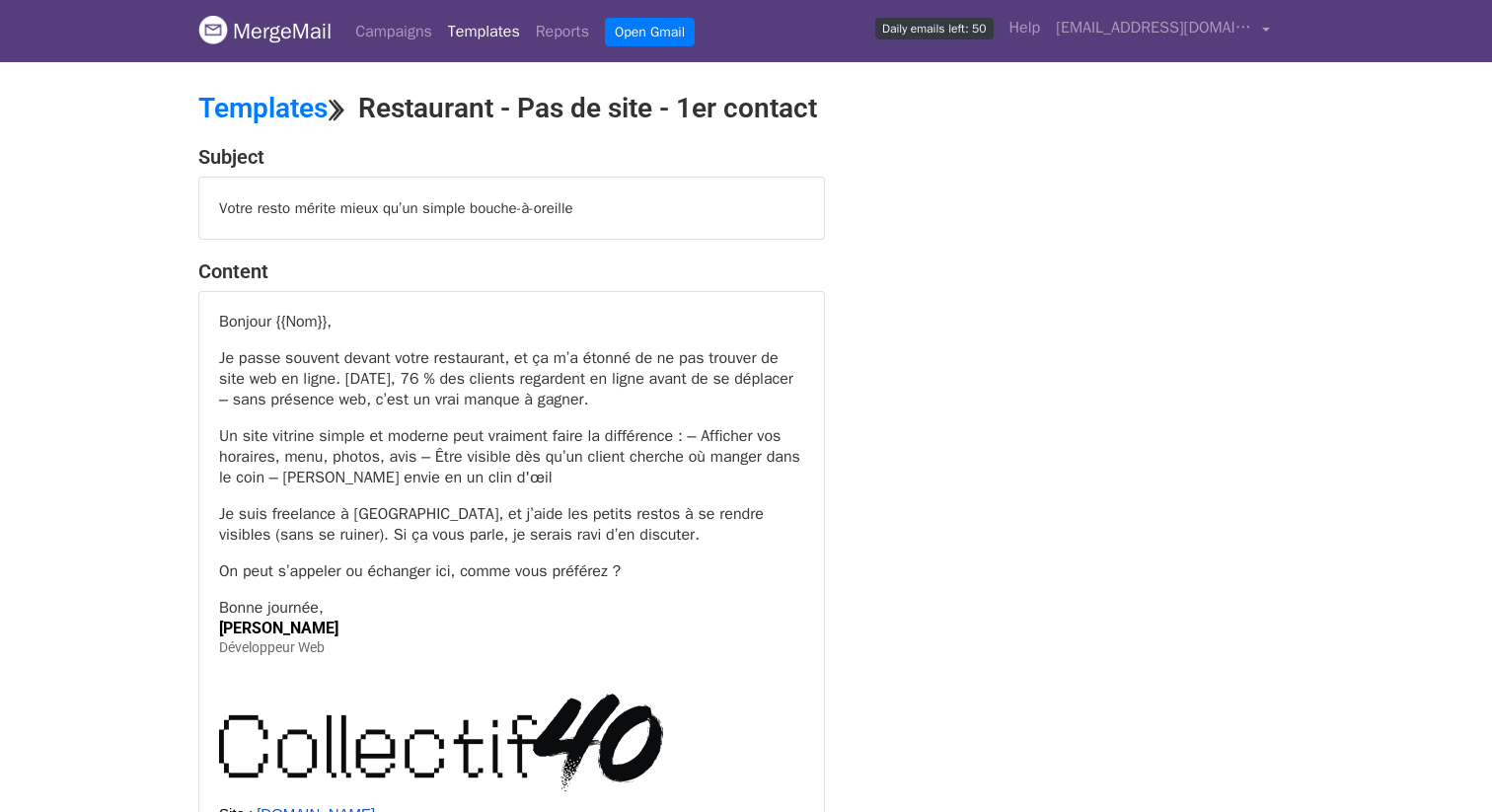scroll, scrollTop: 0, scrollLeft: 0, axis: both 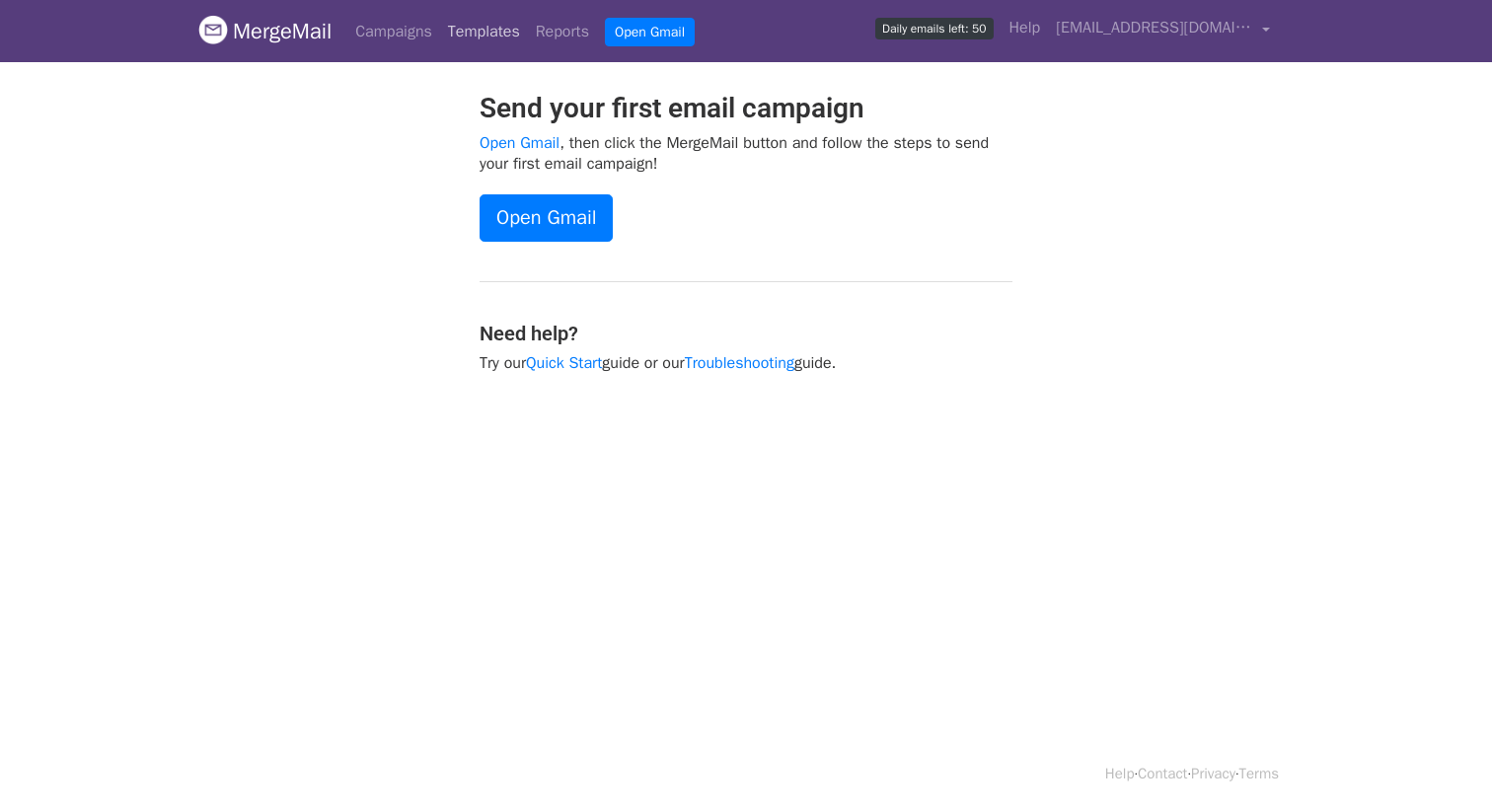 click on "Templates" at bounding box center (484, 32) 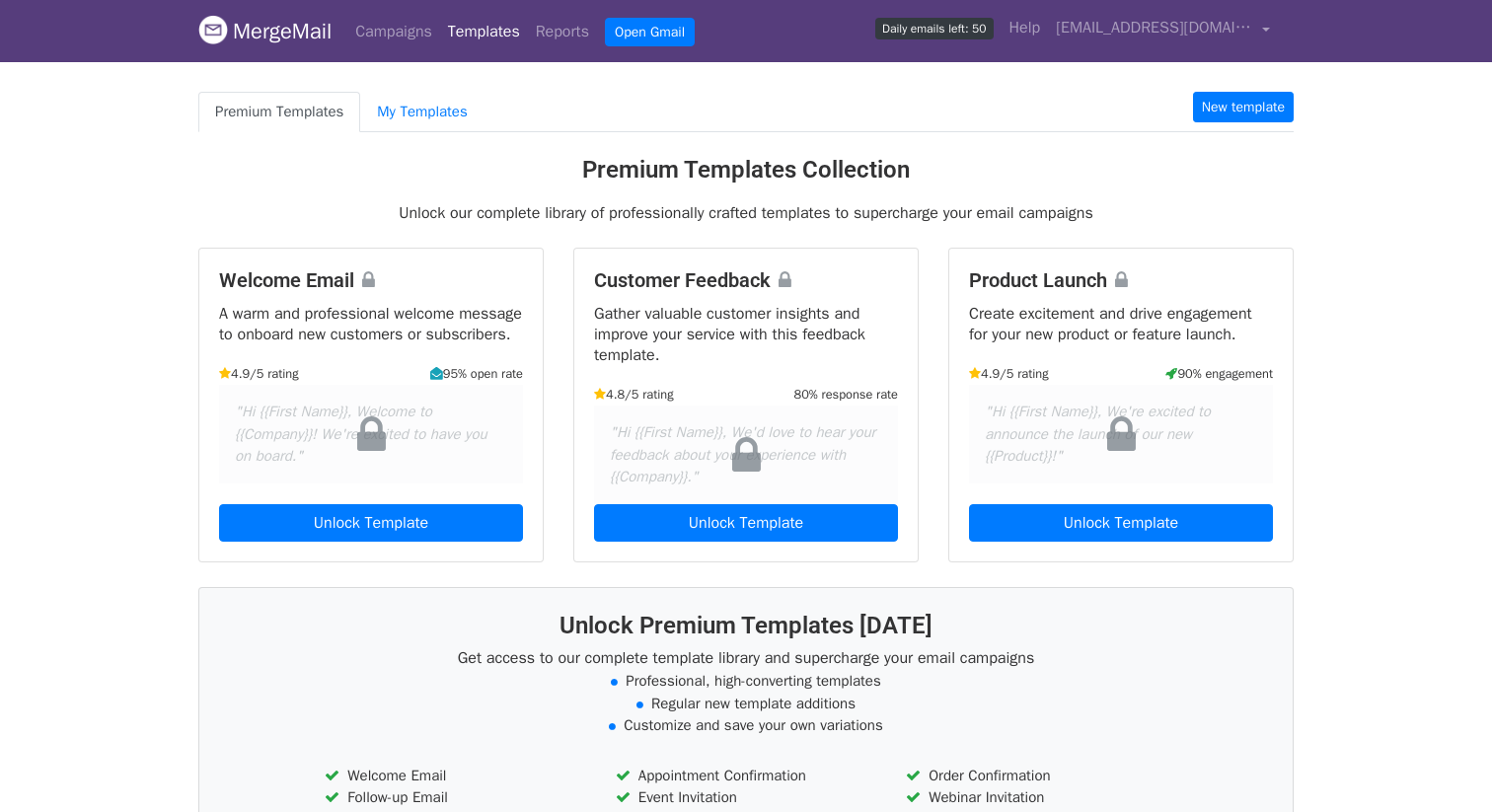 scroll, scrollTop: 0, scrollLeft: 0, axis: both 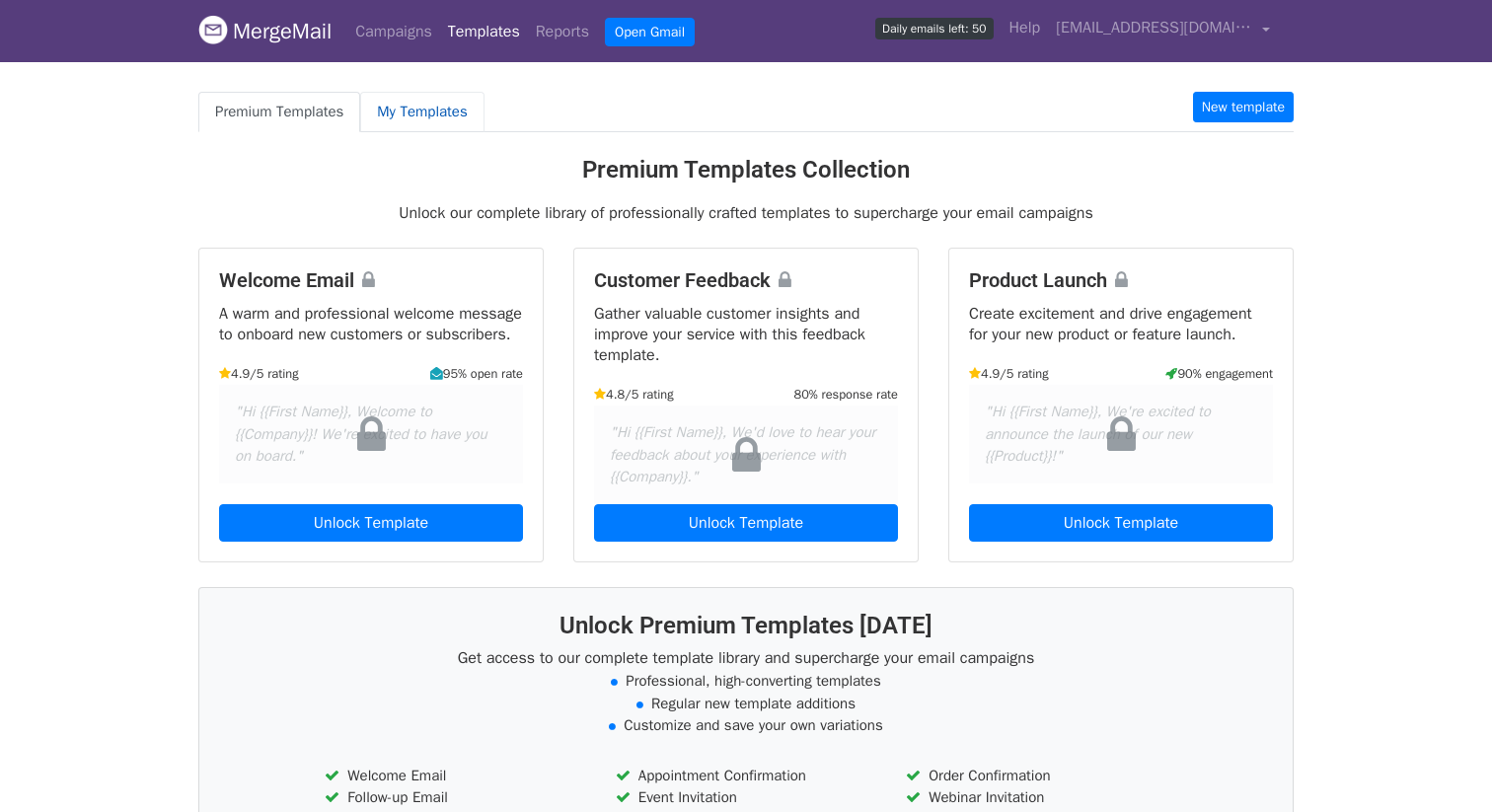 click on "My Templates" at bounding box center (421, 111) 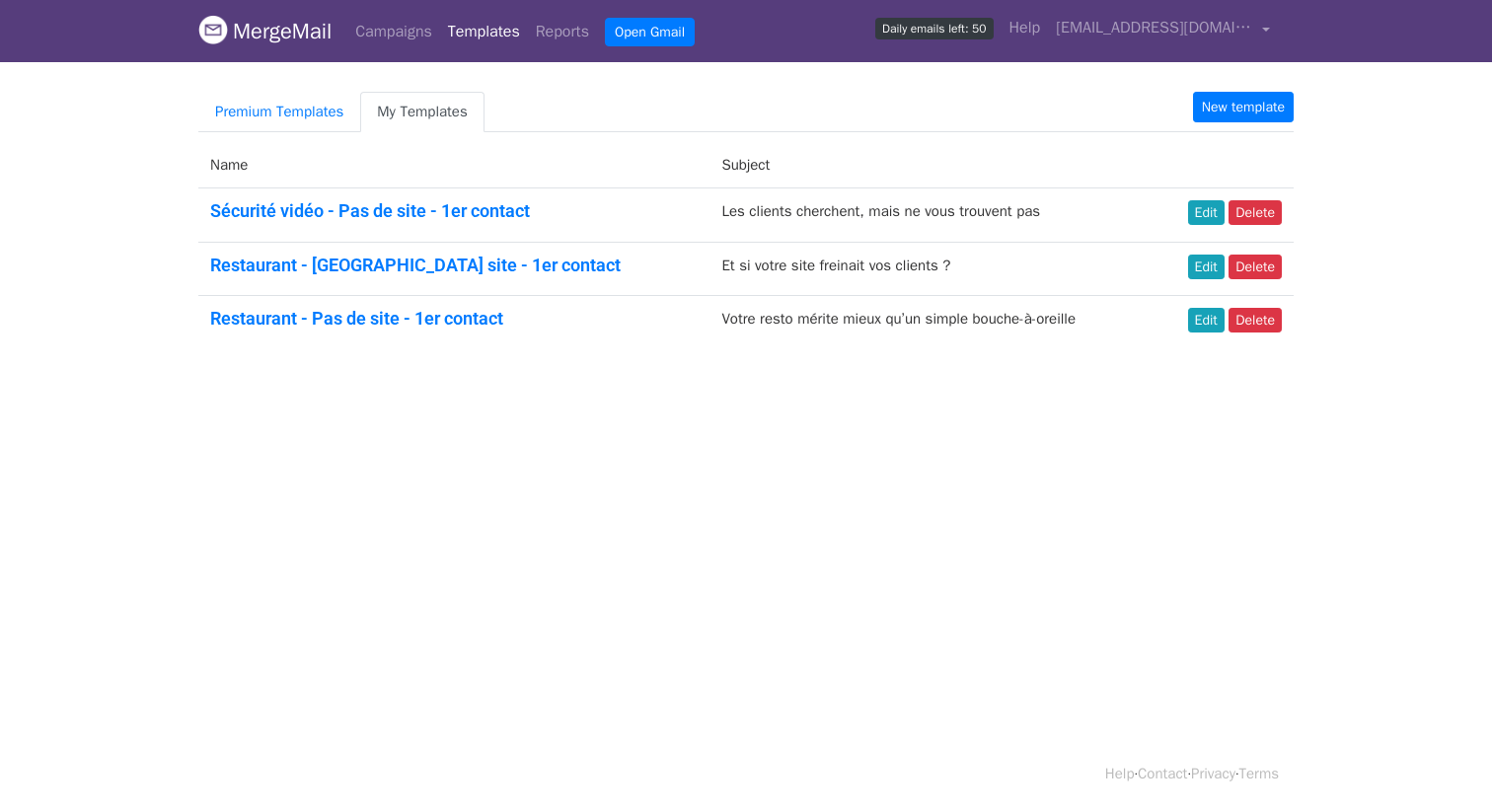 scroll, scrollTop: 0, scrollLeft: 0, axis: both 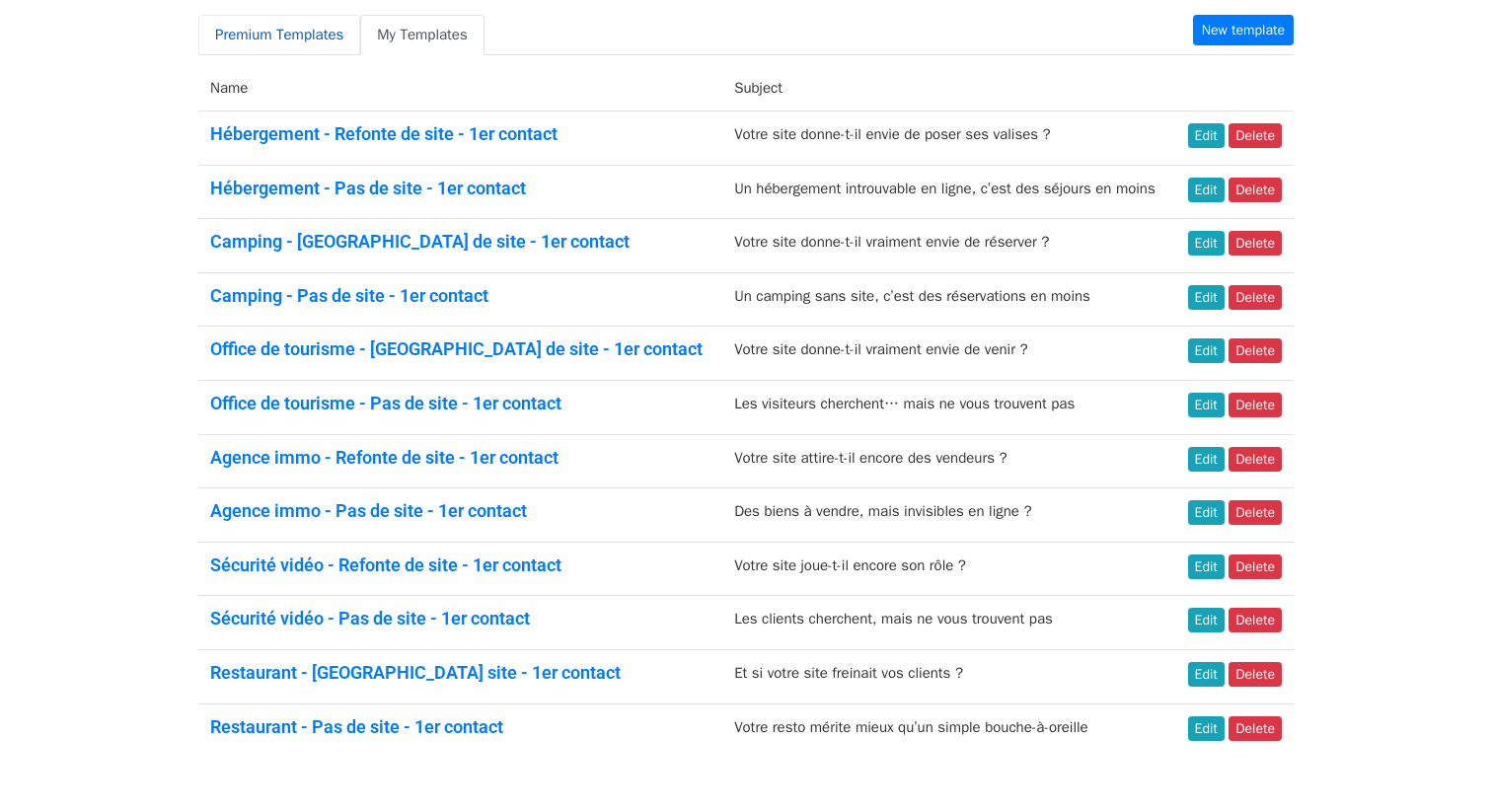 click on "Premium Templates" at bounding box center [279, 35] 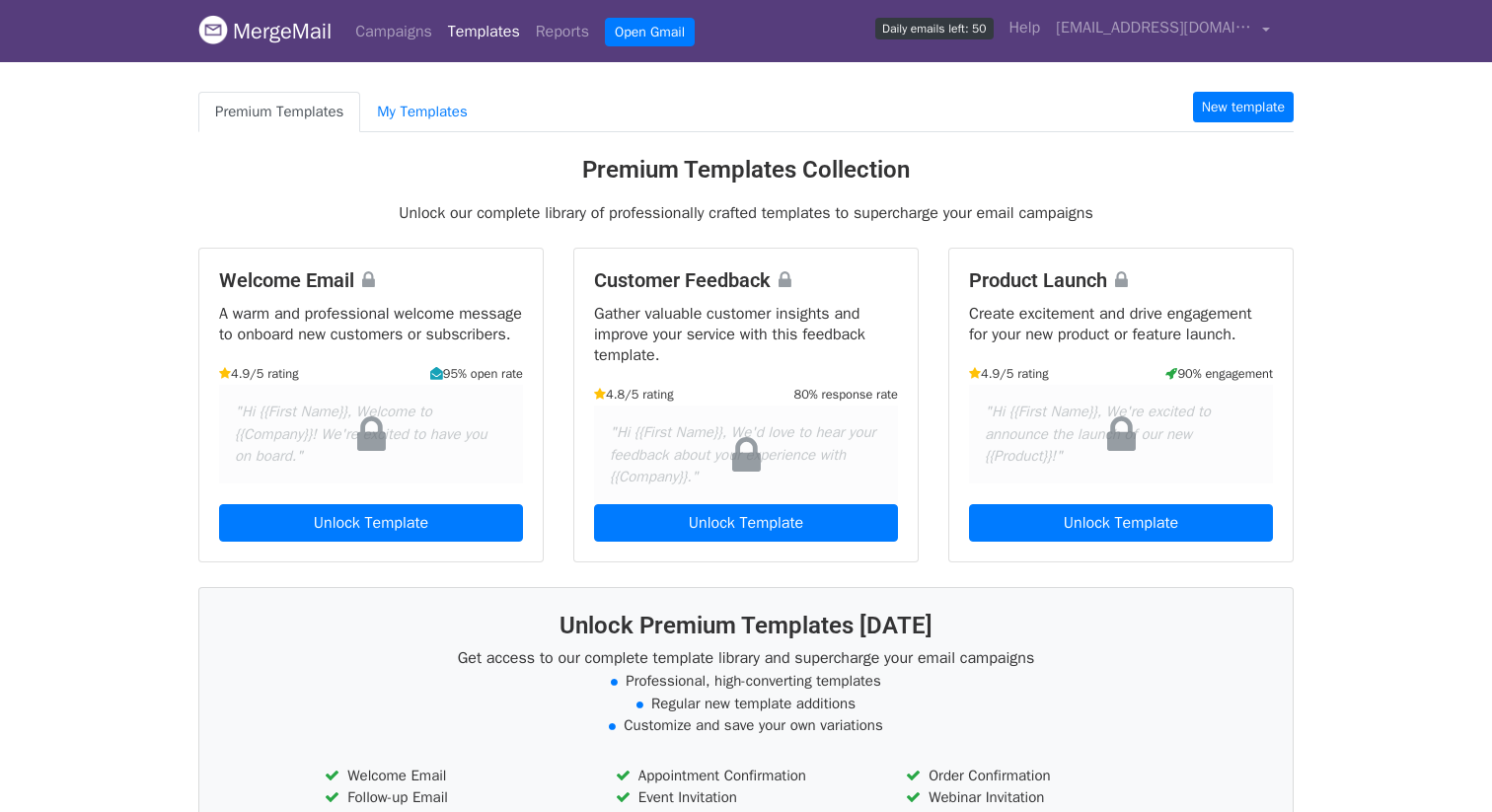 scroll, scrollTop: 0, scrollLeft: 0, axis: both 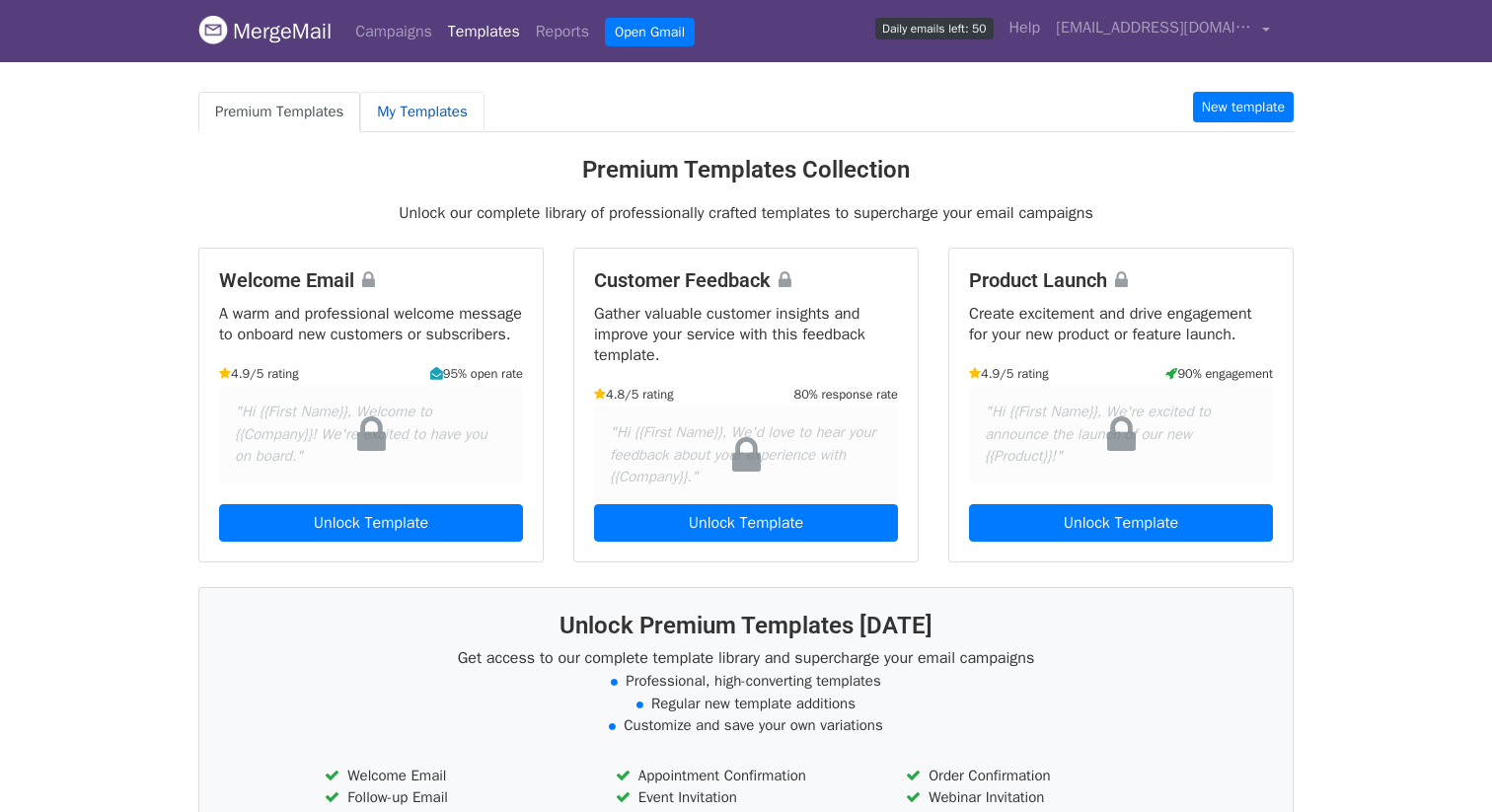 click on "My Templates" at bounding box center [421, 111] 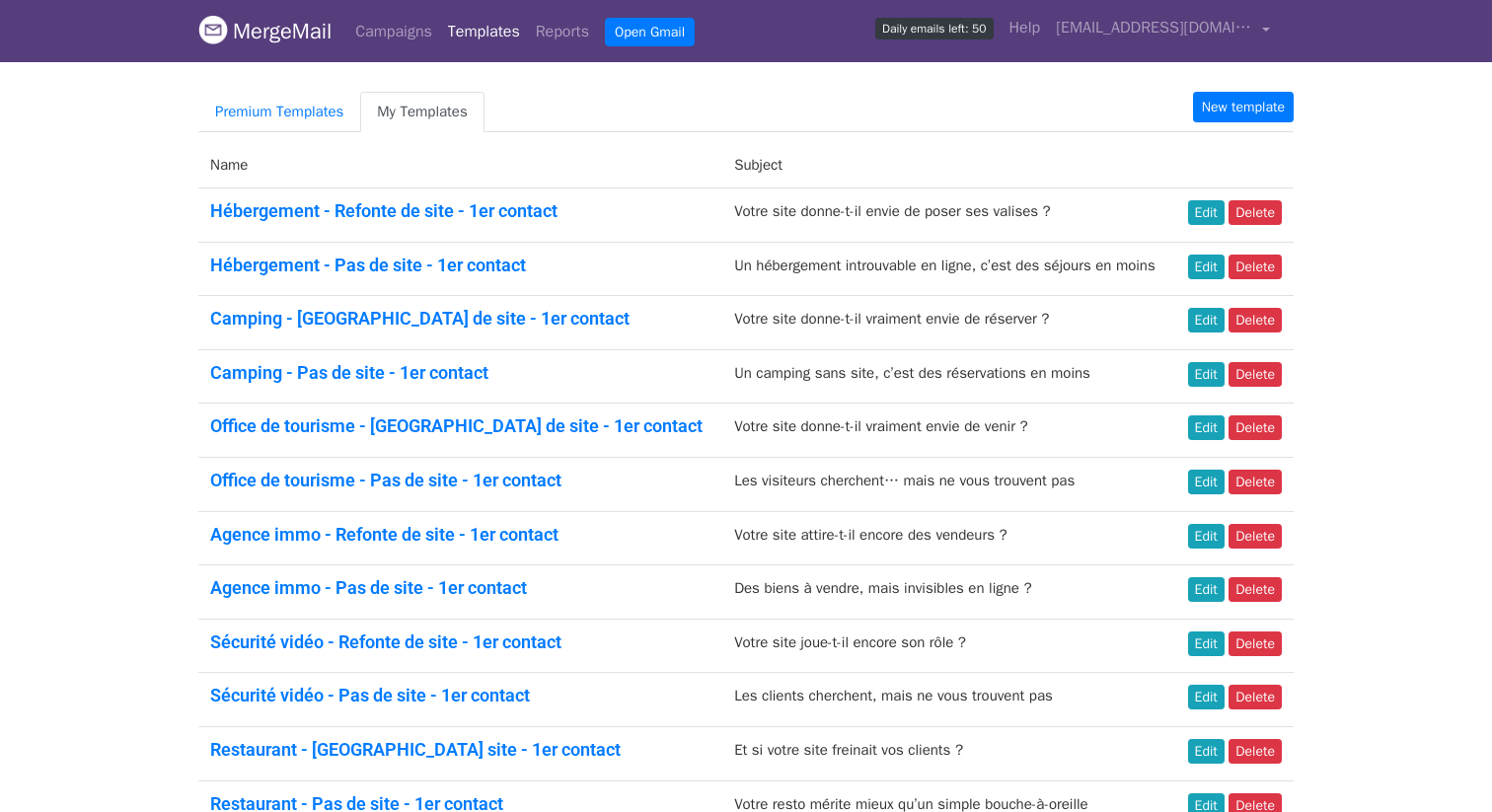 scroll, scrollTop: 0, scrollLeft: 0, axis: both 